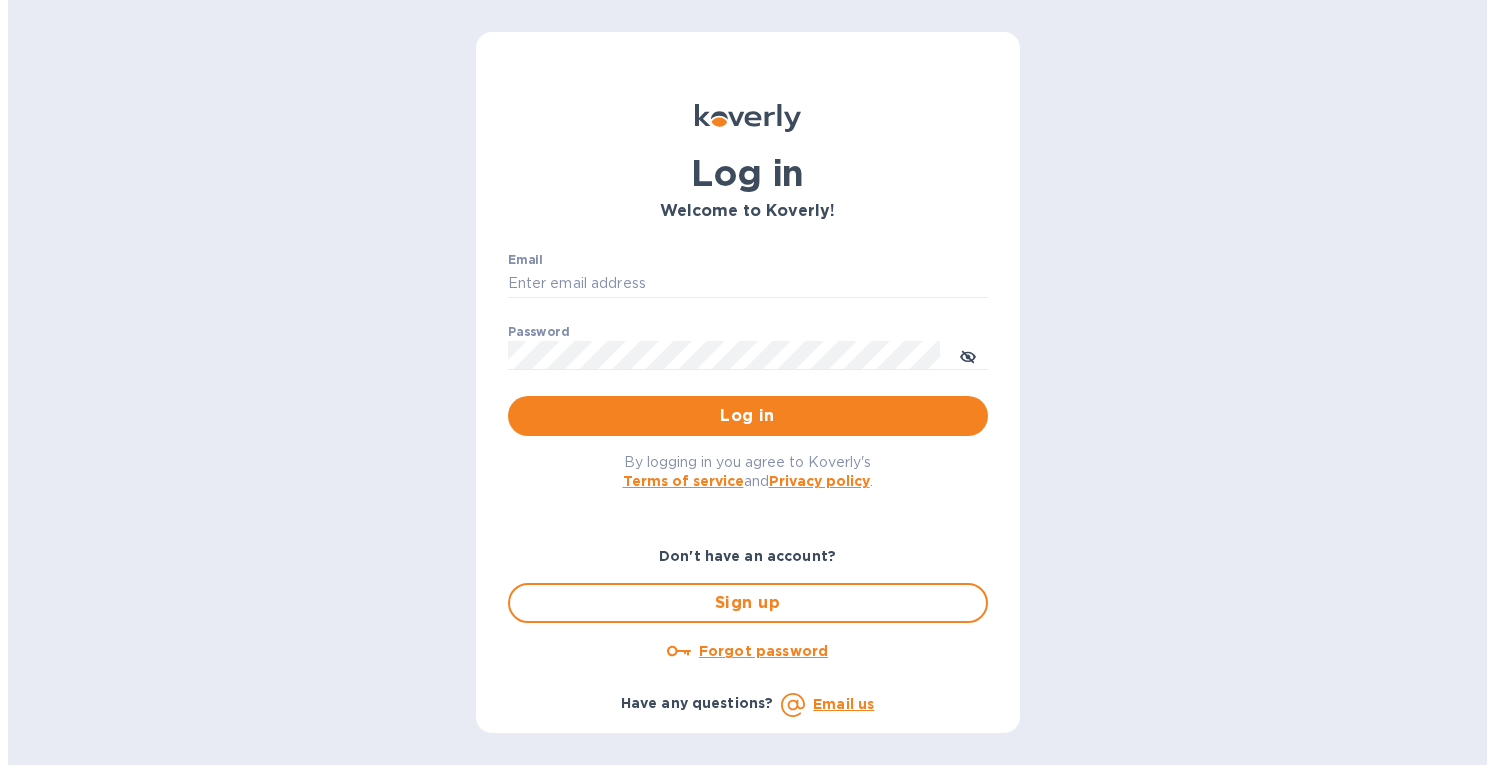 scroll, scrollTop: 0, scrollLeft: 0, axis: both 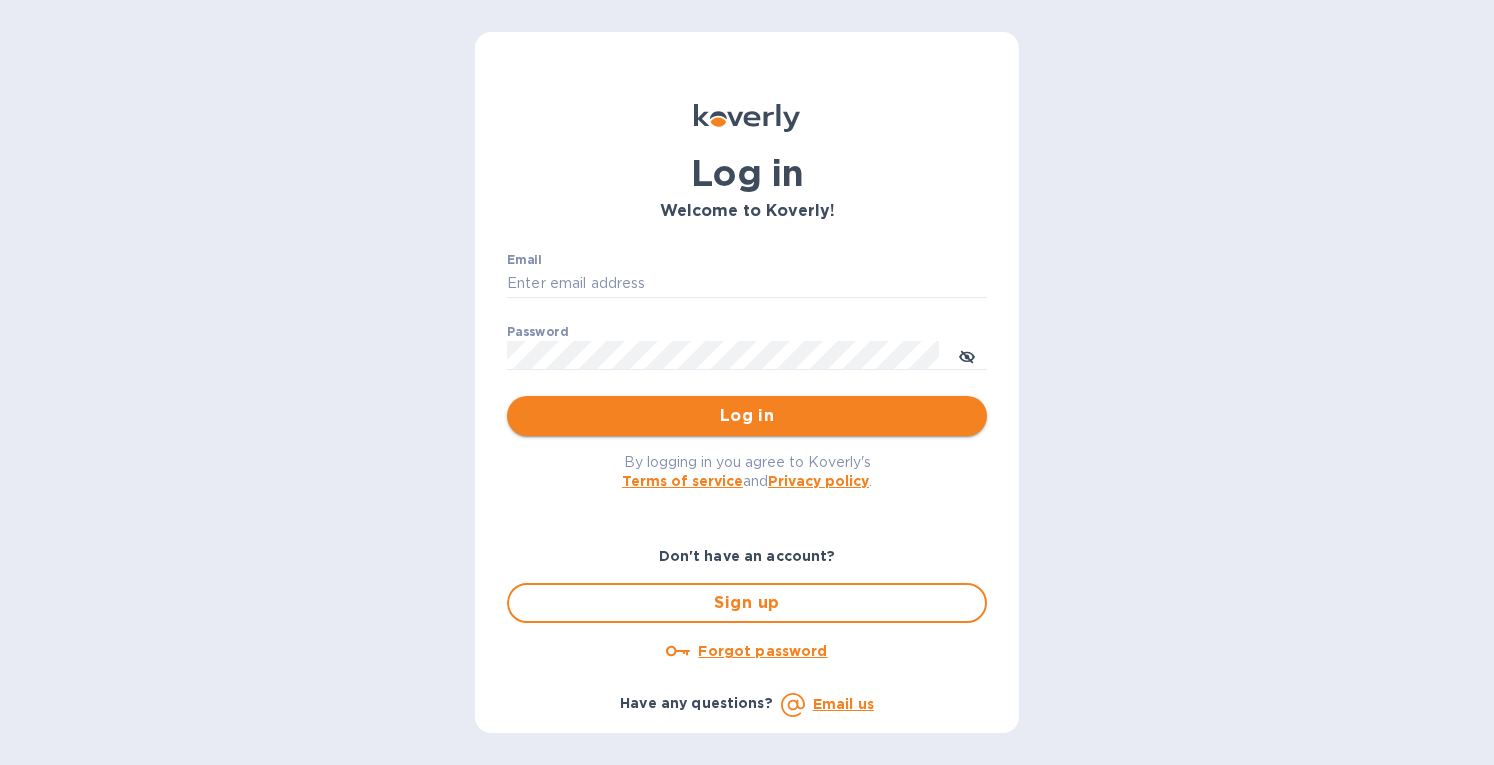 type on "[EMAIL]" 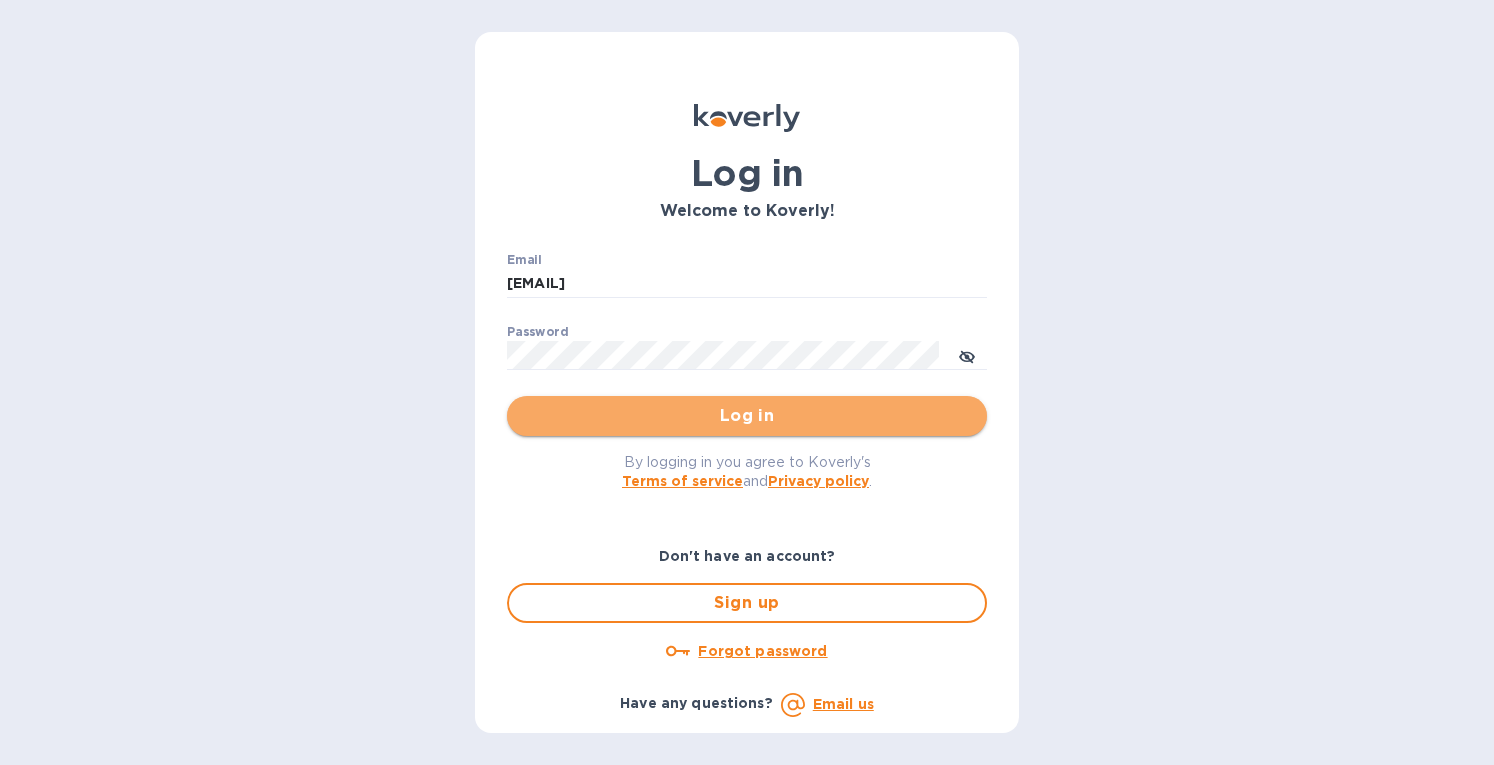 click on "Log in" at bounding box center [747, 416] 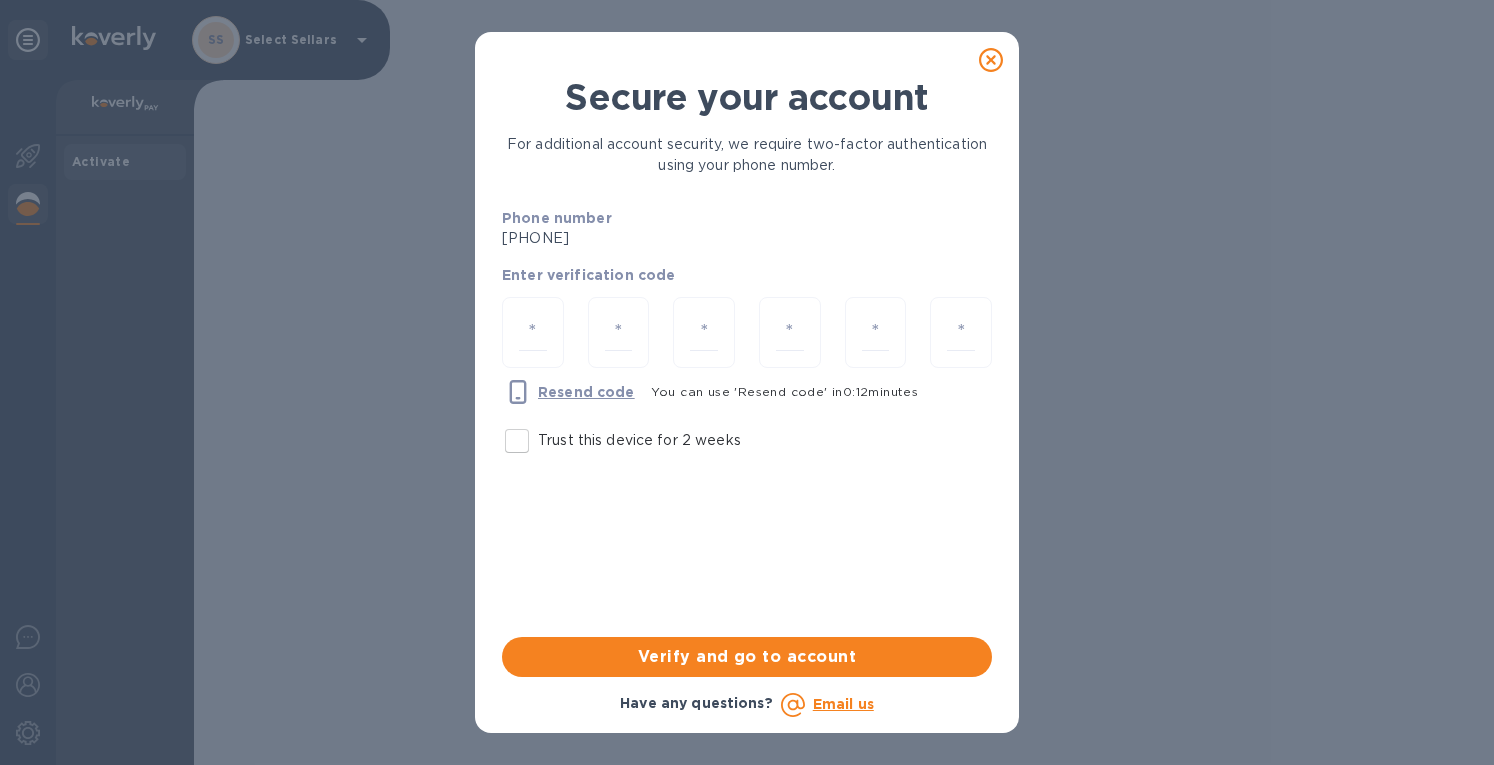 click on "Trust this device for 2 weeks" at bounding box center [517, 441] 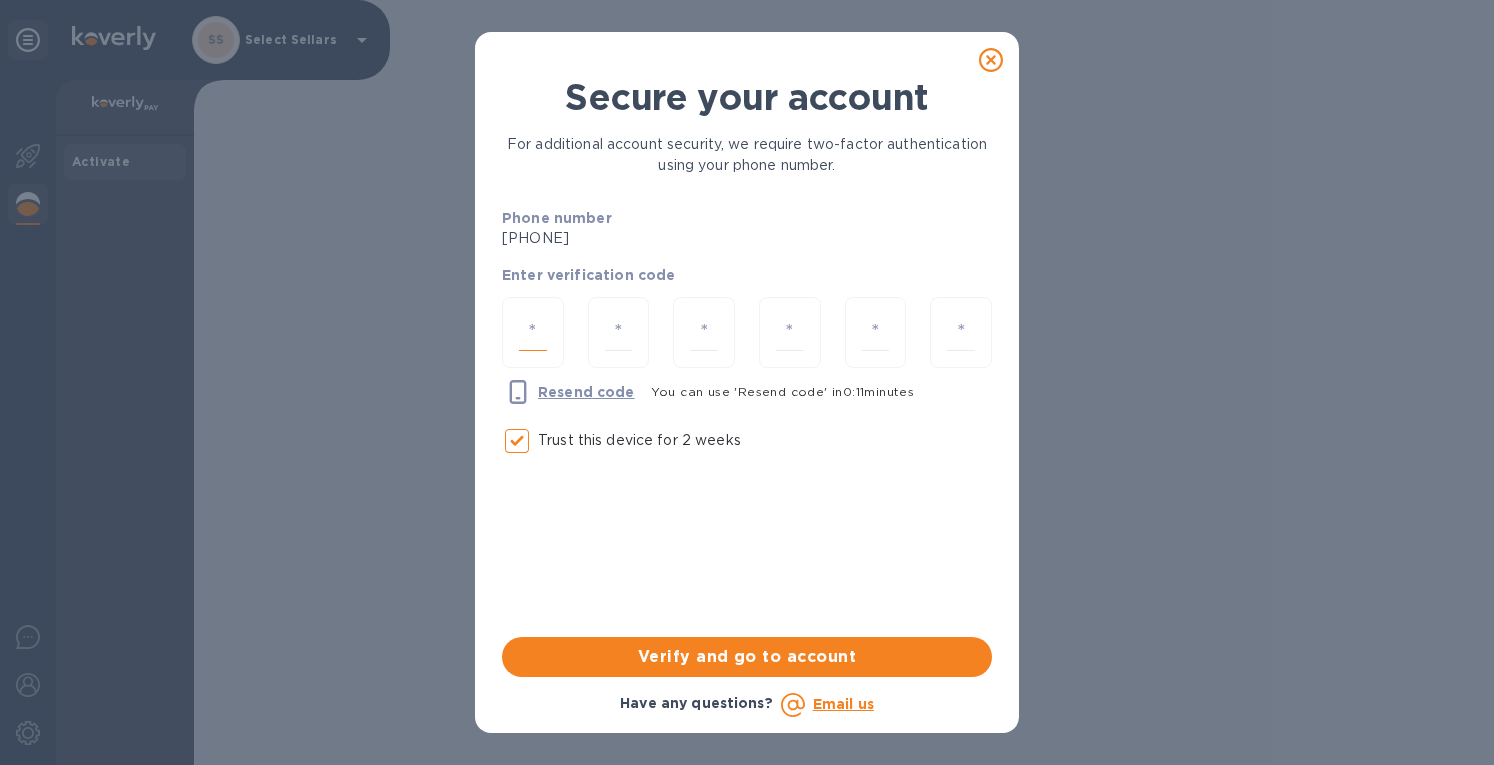 click at bounding box center (533, 332) 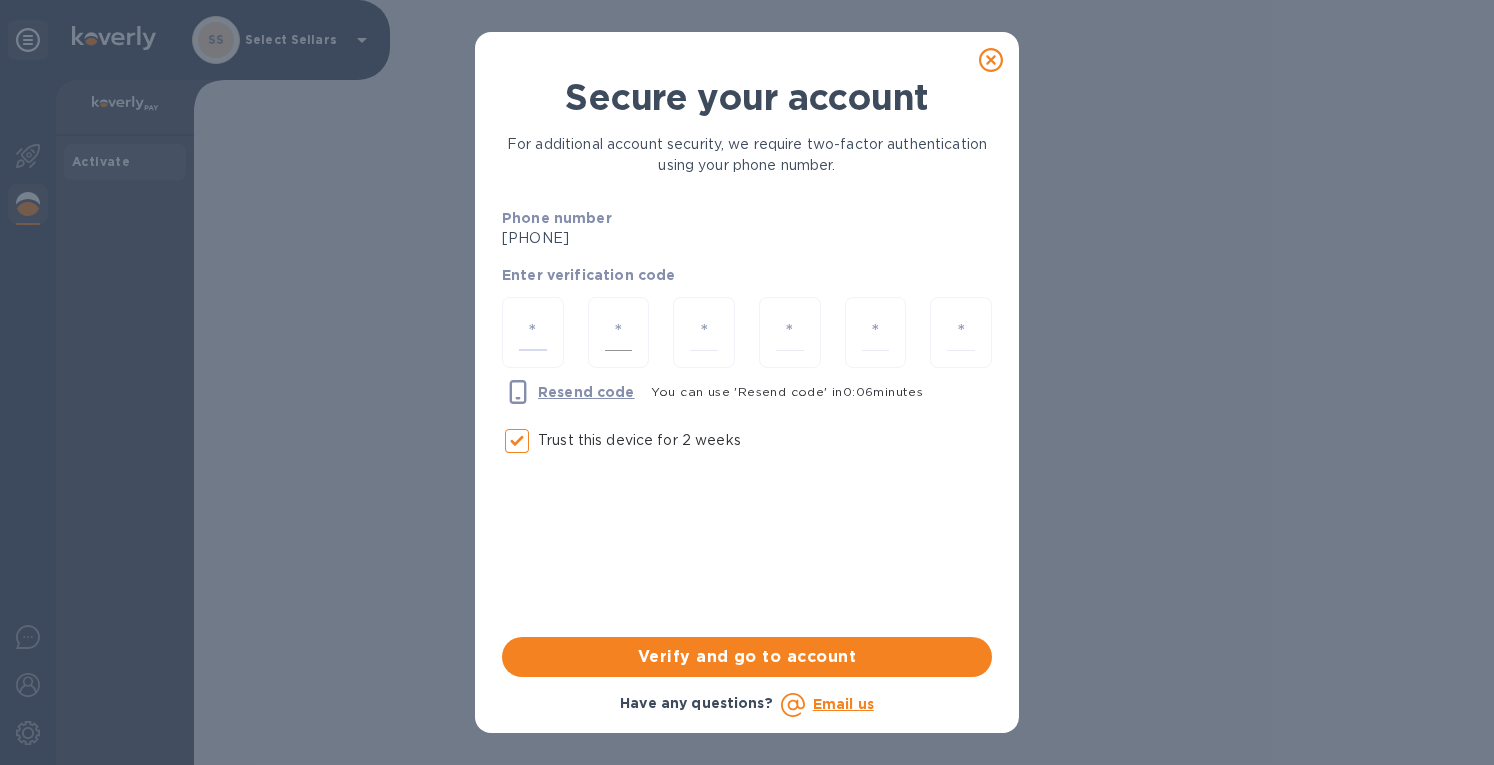 type on "2" 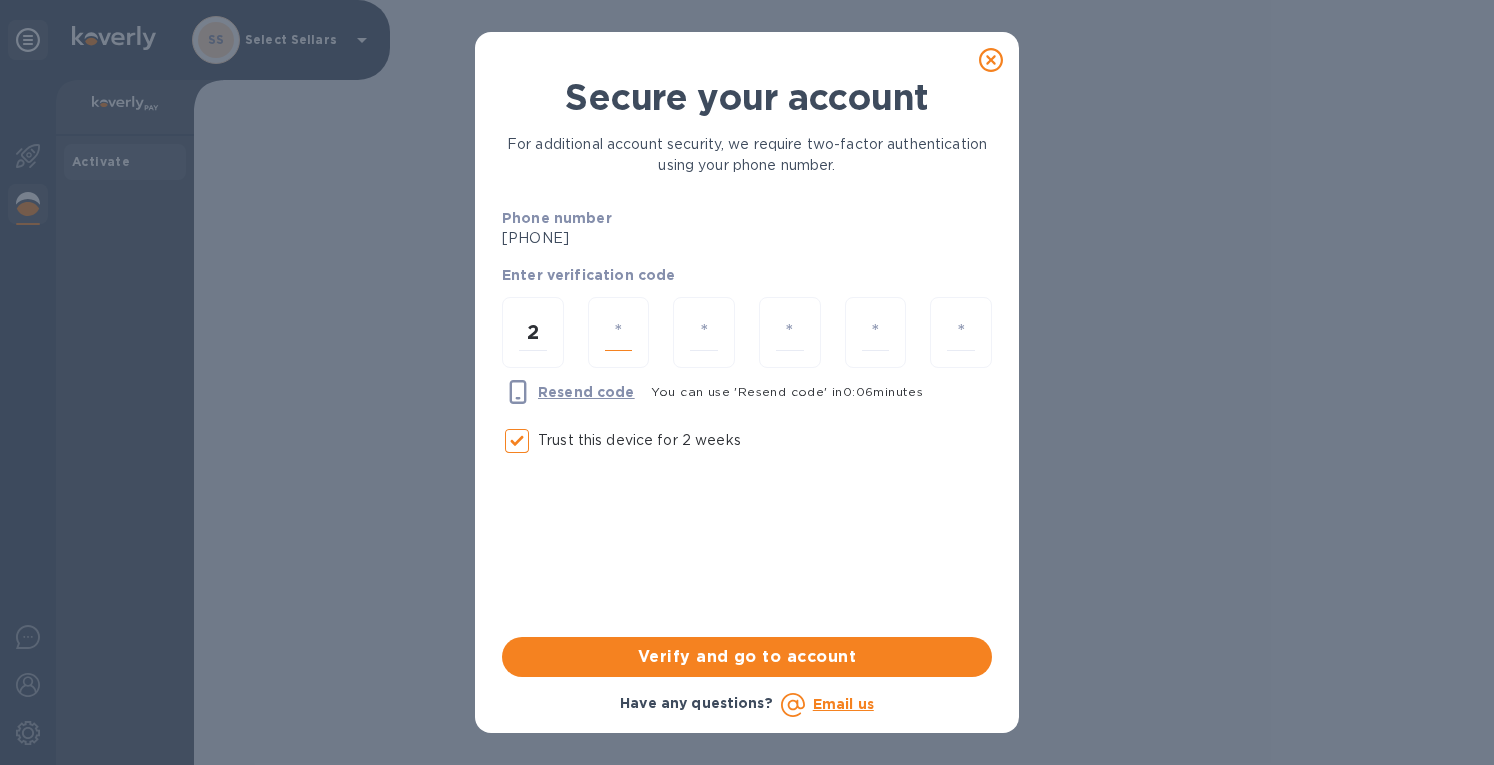 type on "5" 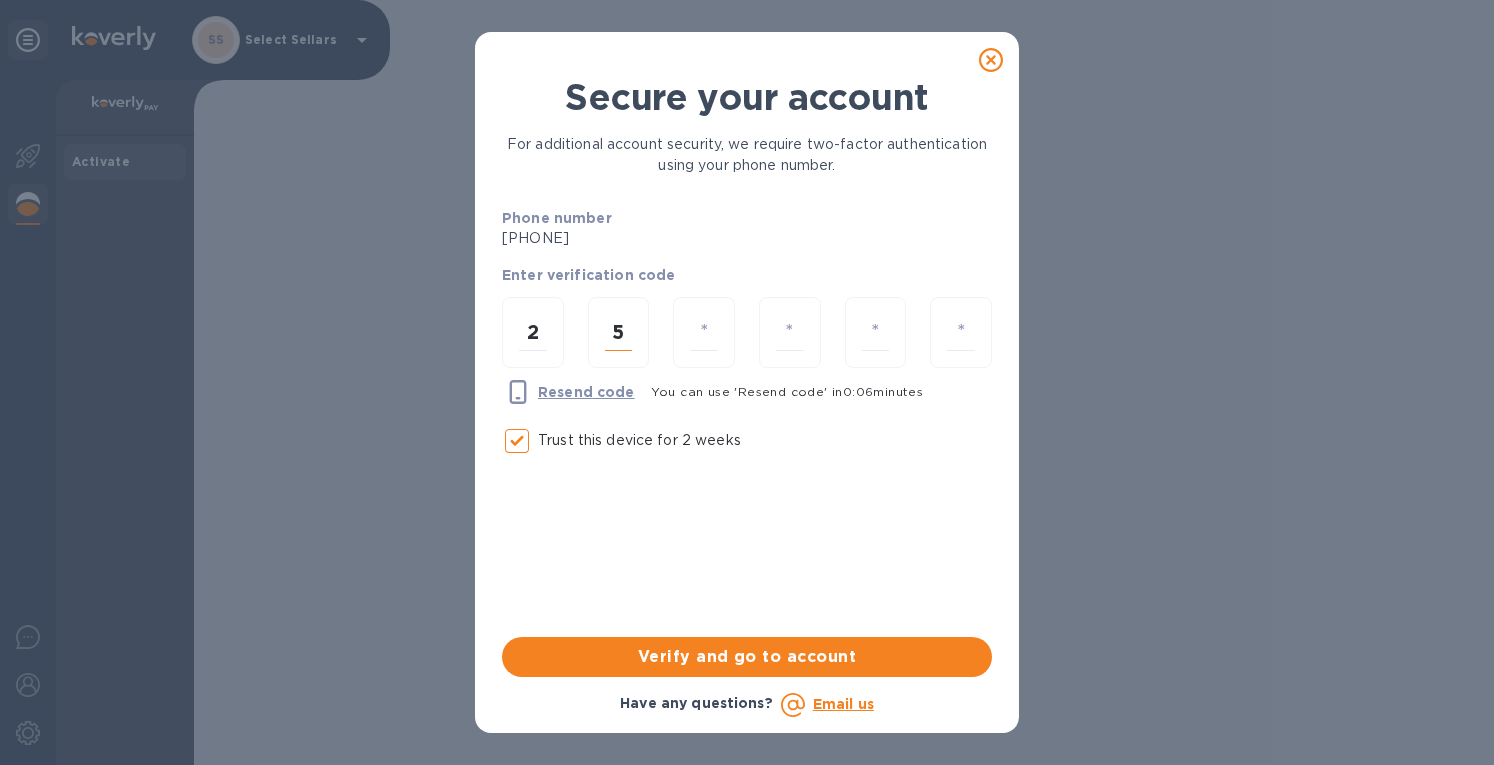type on "4" 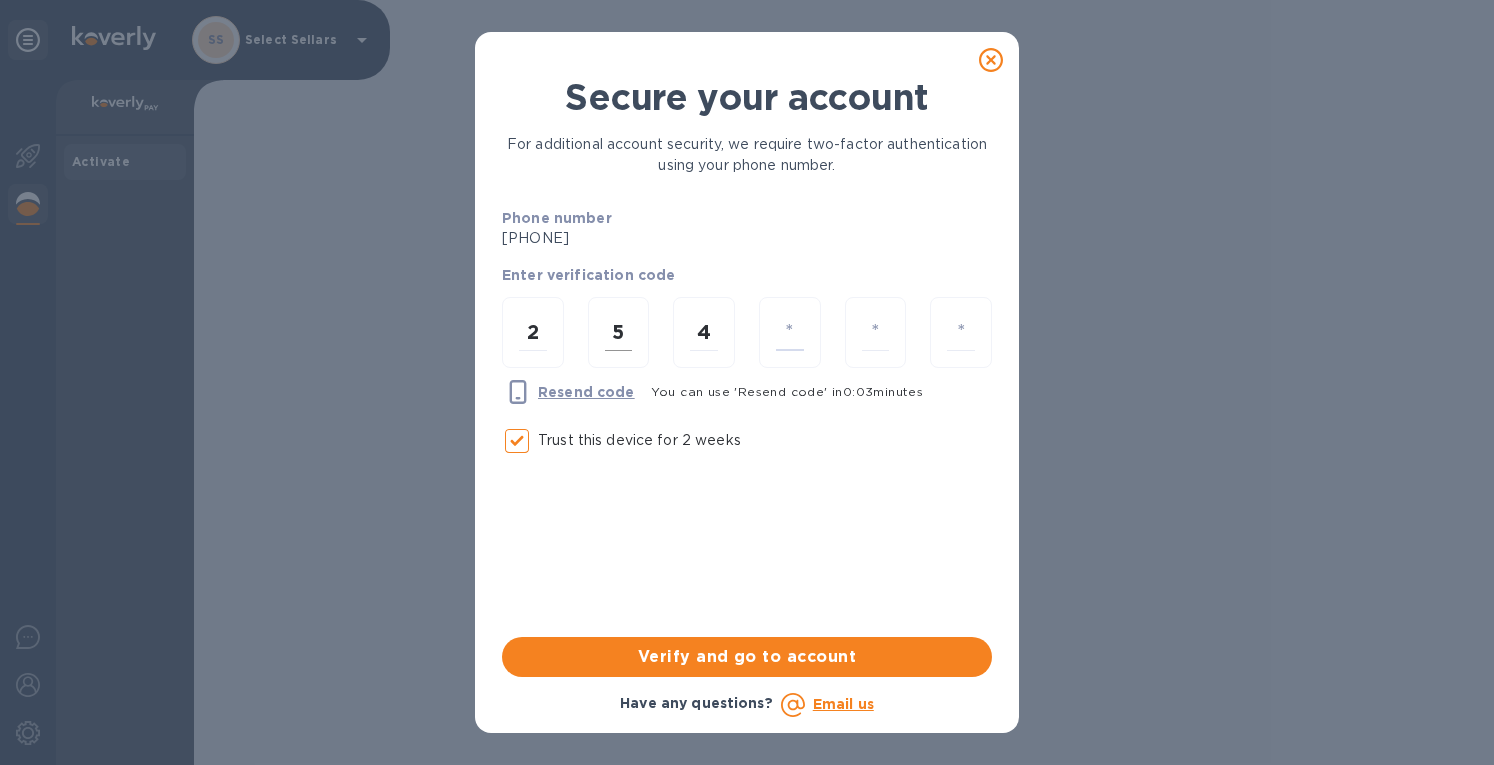 type on "5" 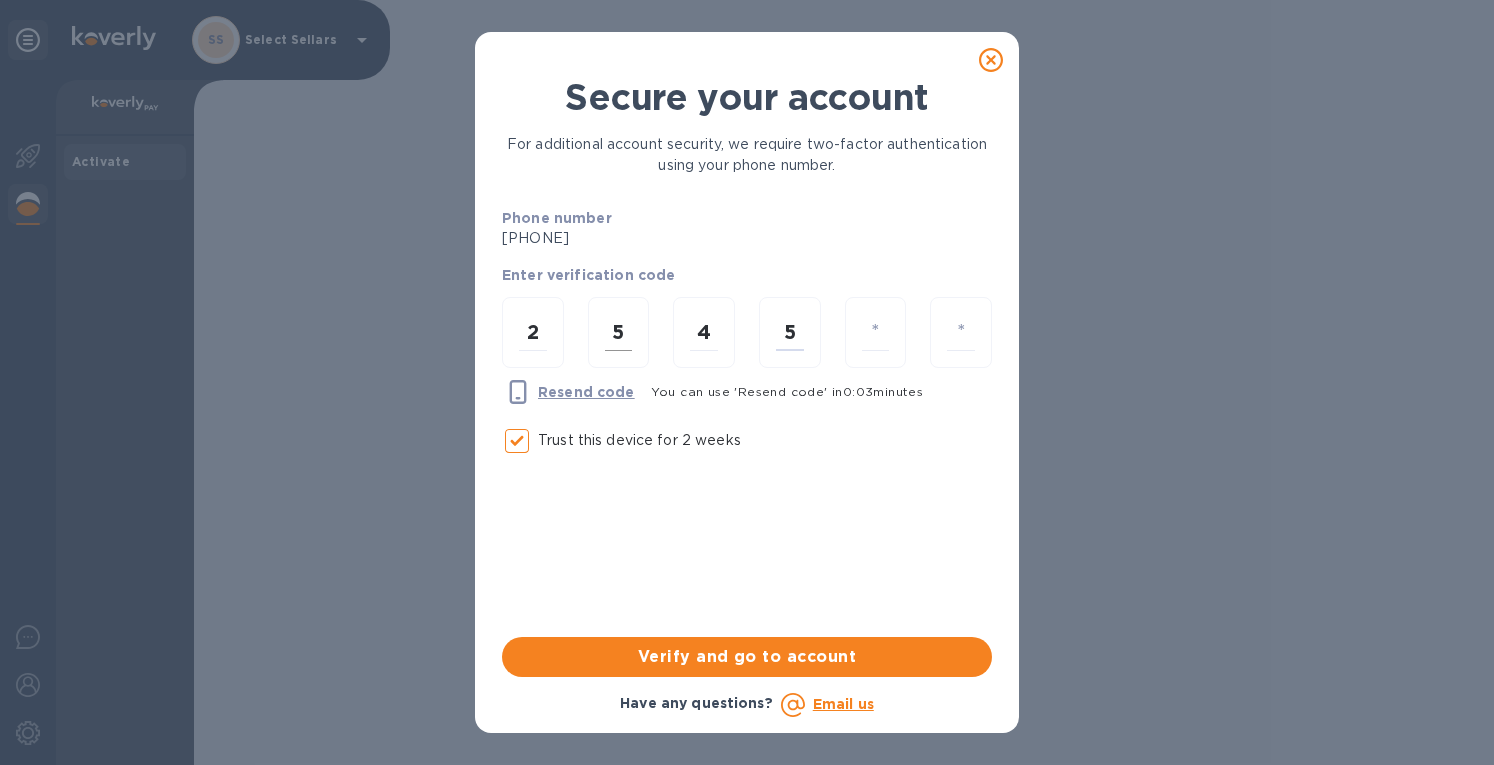 type on "7" 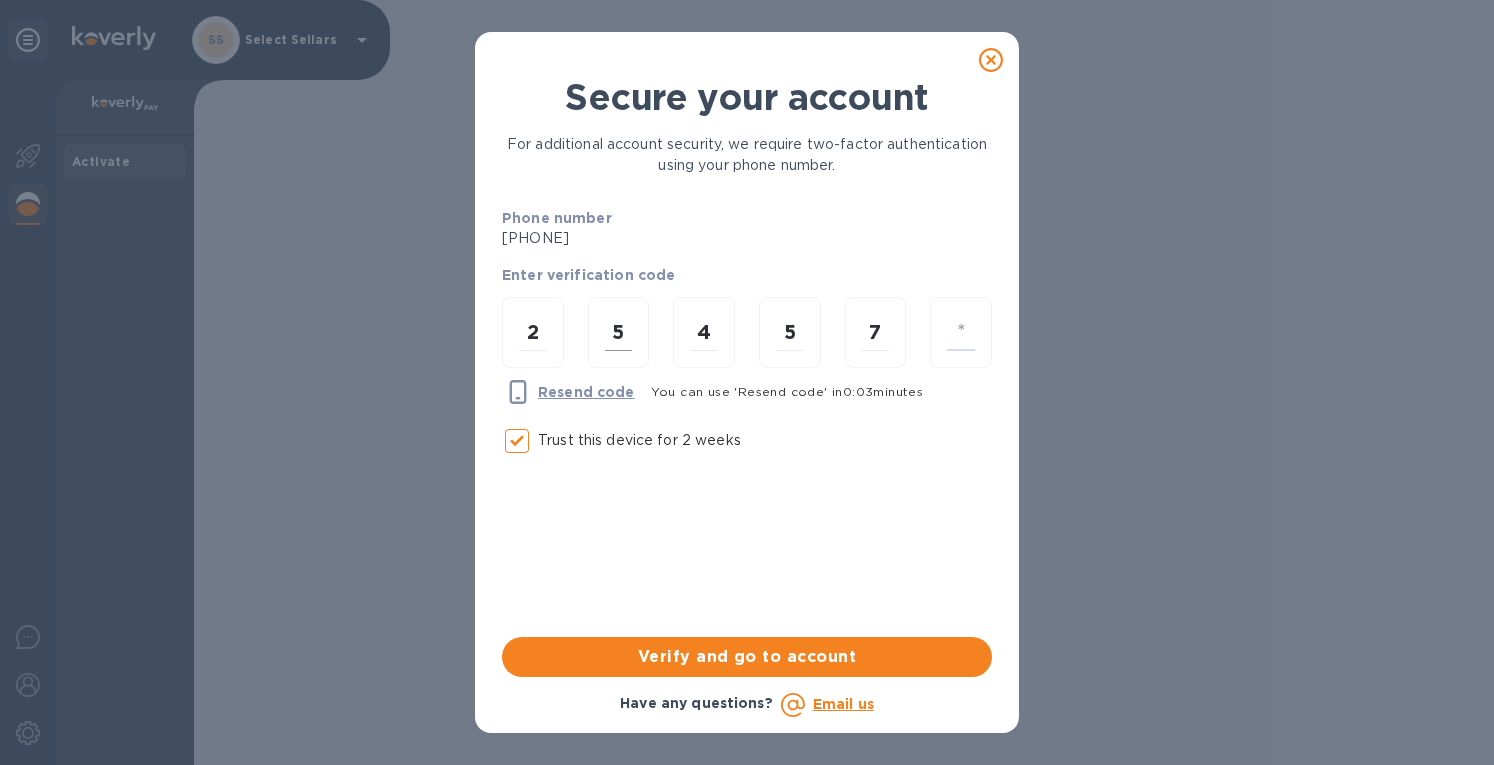 type on "8" 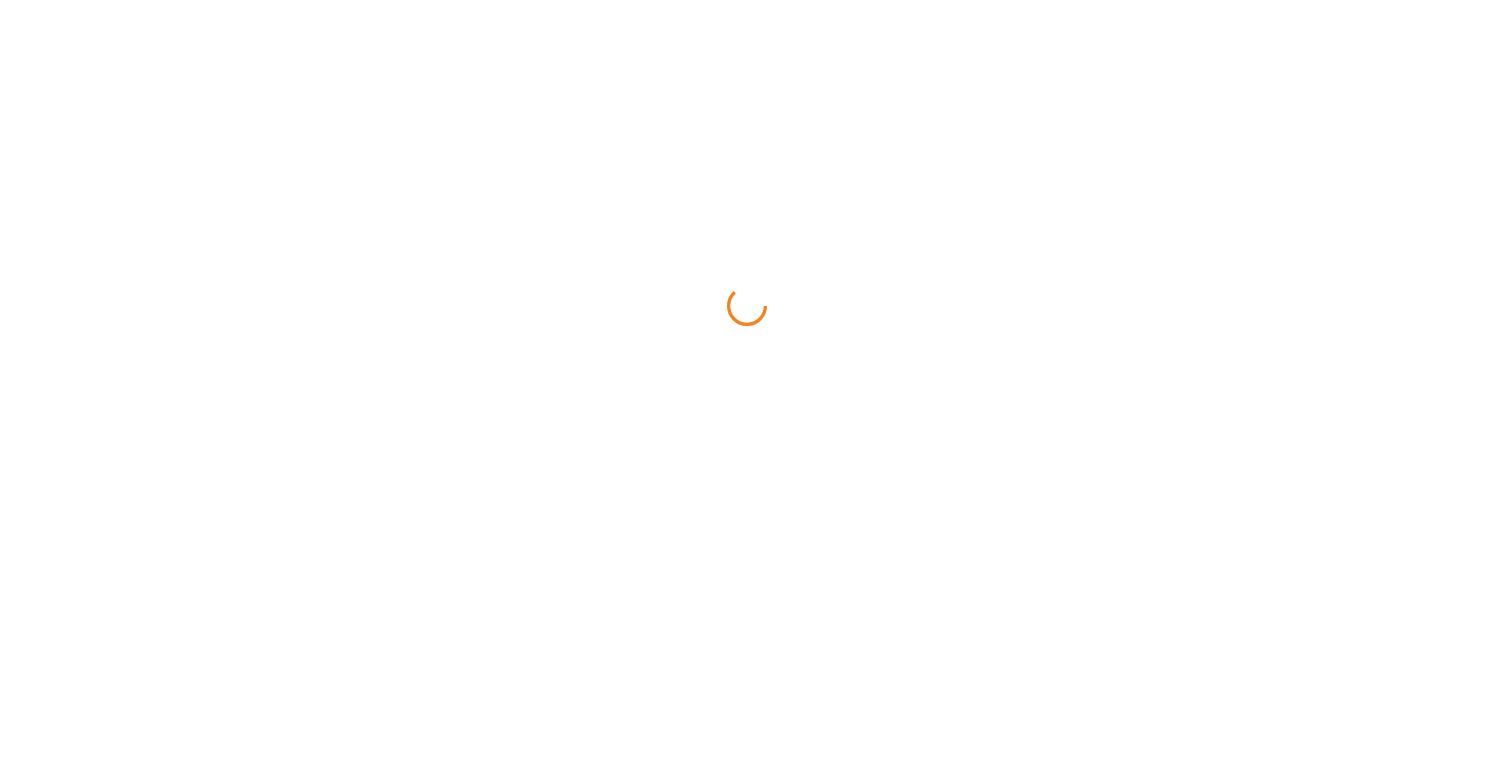 scroll, scrollTop: 0, scrollLeft: 0, axis: both 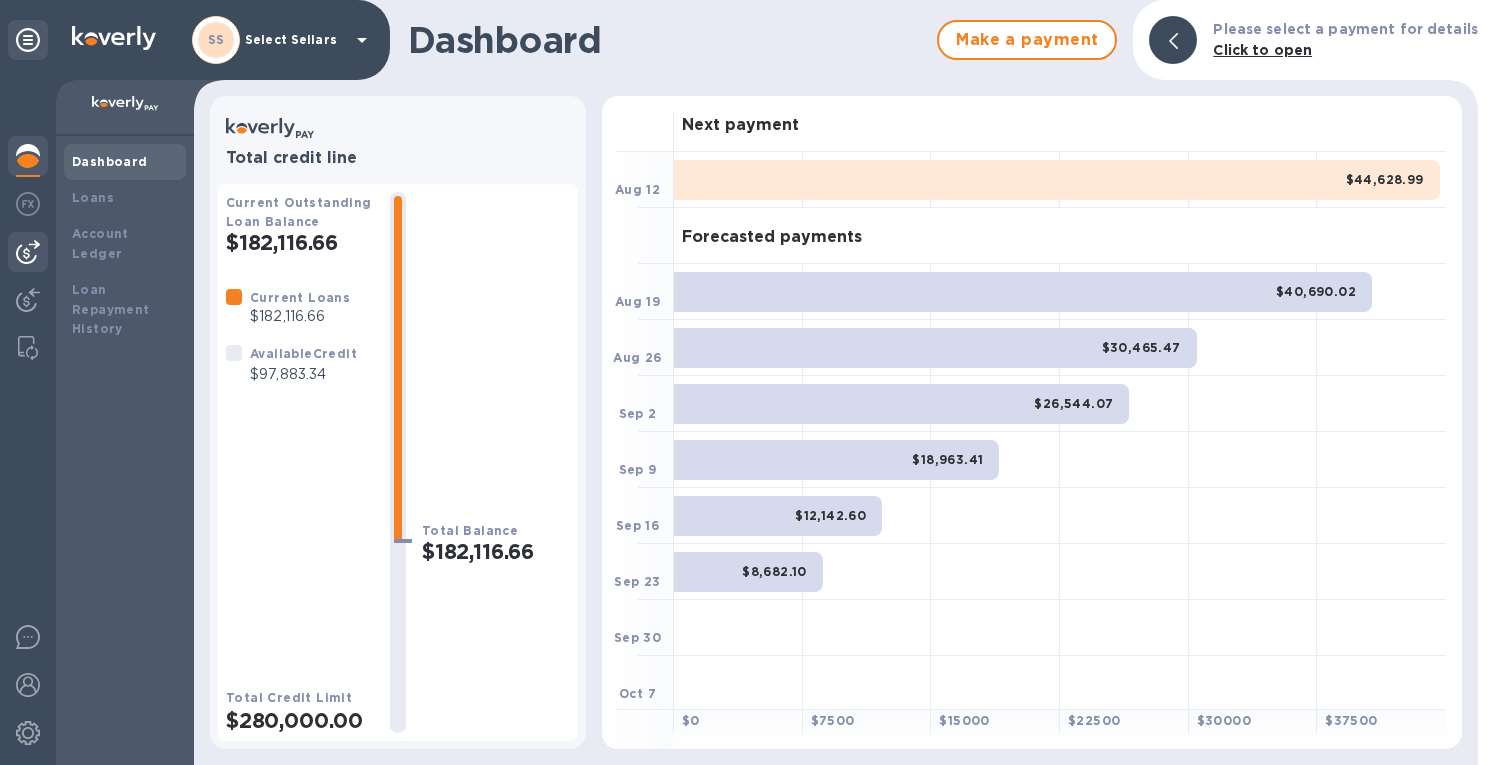 click at bounding box center [28, 252] 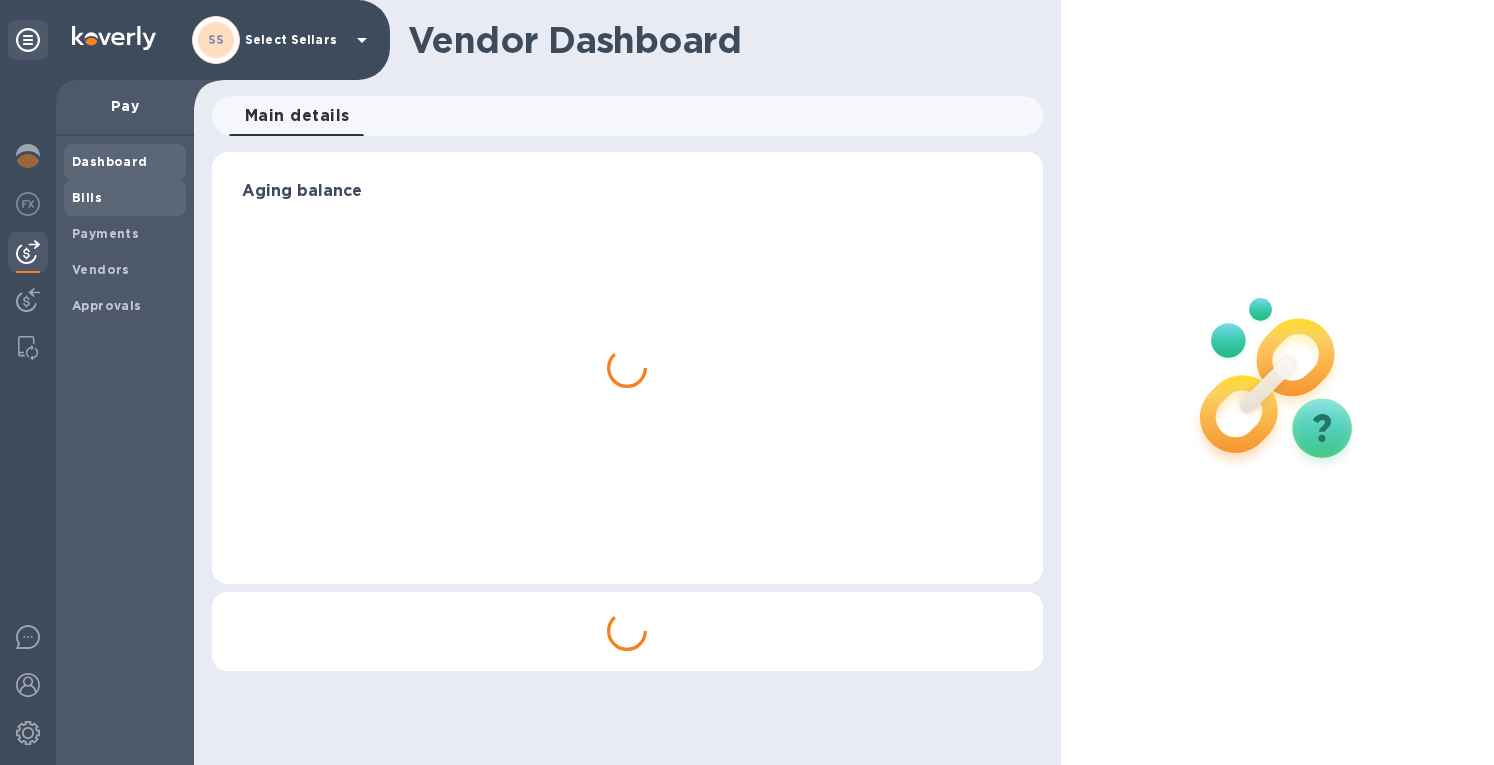 click on "Bills" at bounding box center [87, 197] 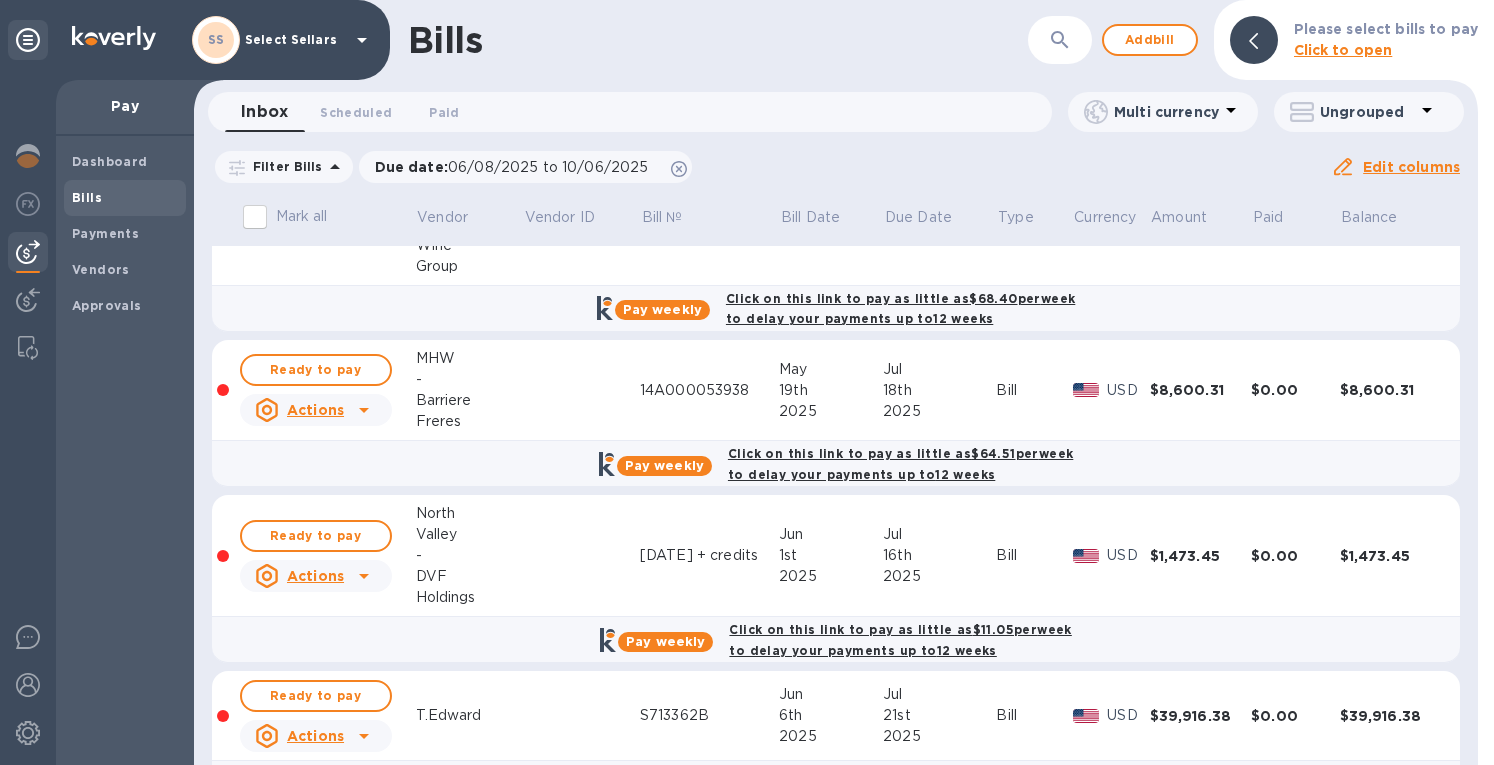 scroll, scrollTop: 1200, scrollLeft: 0, axis: vertical 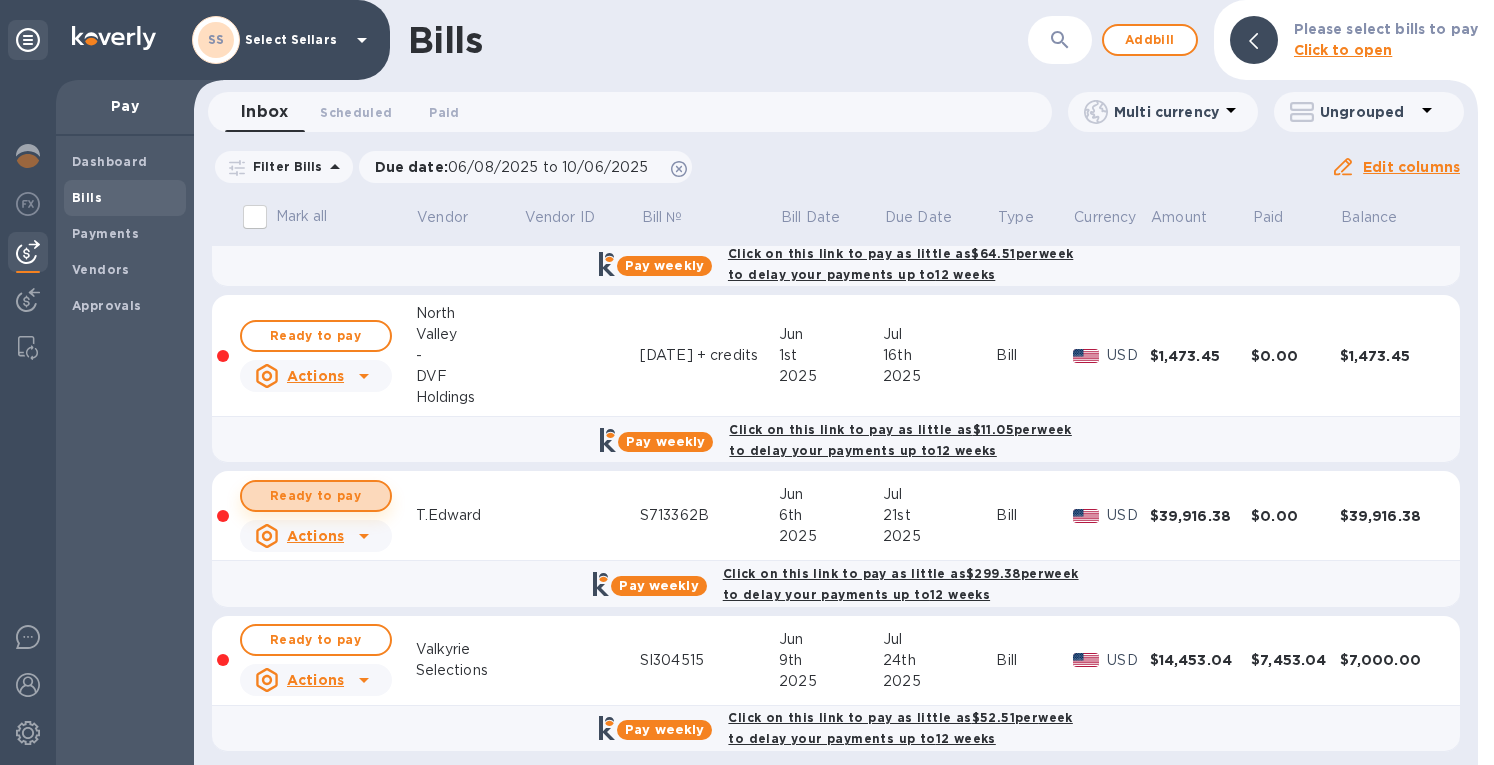 click on "Ready to pay" at bounding box center [316, 496] 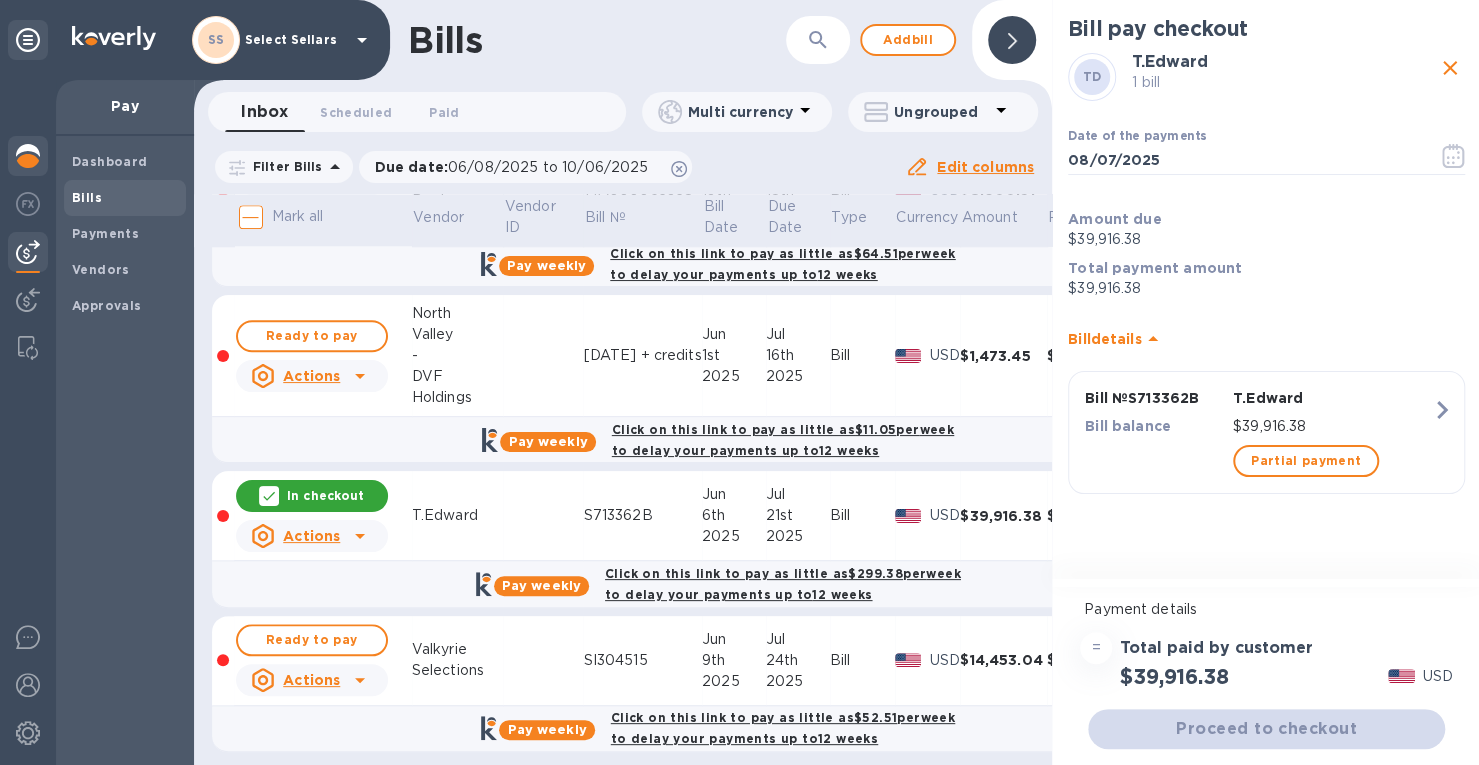 click at bounding box center [28, 156] 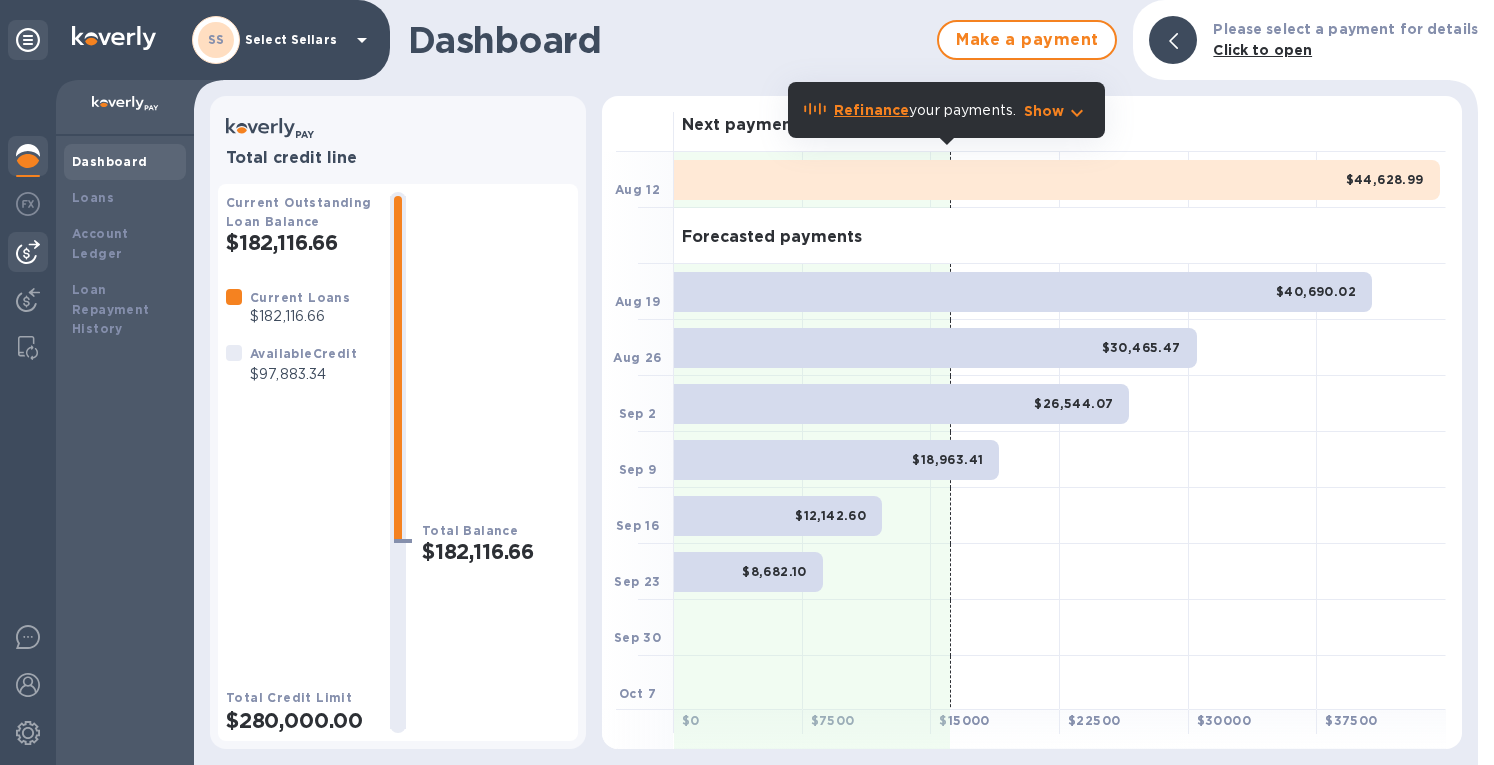 click at bounding box center [28, 252] 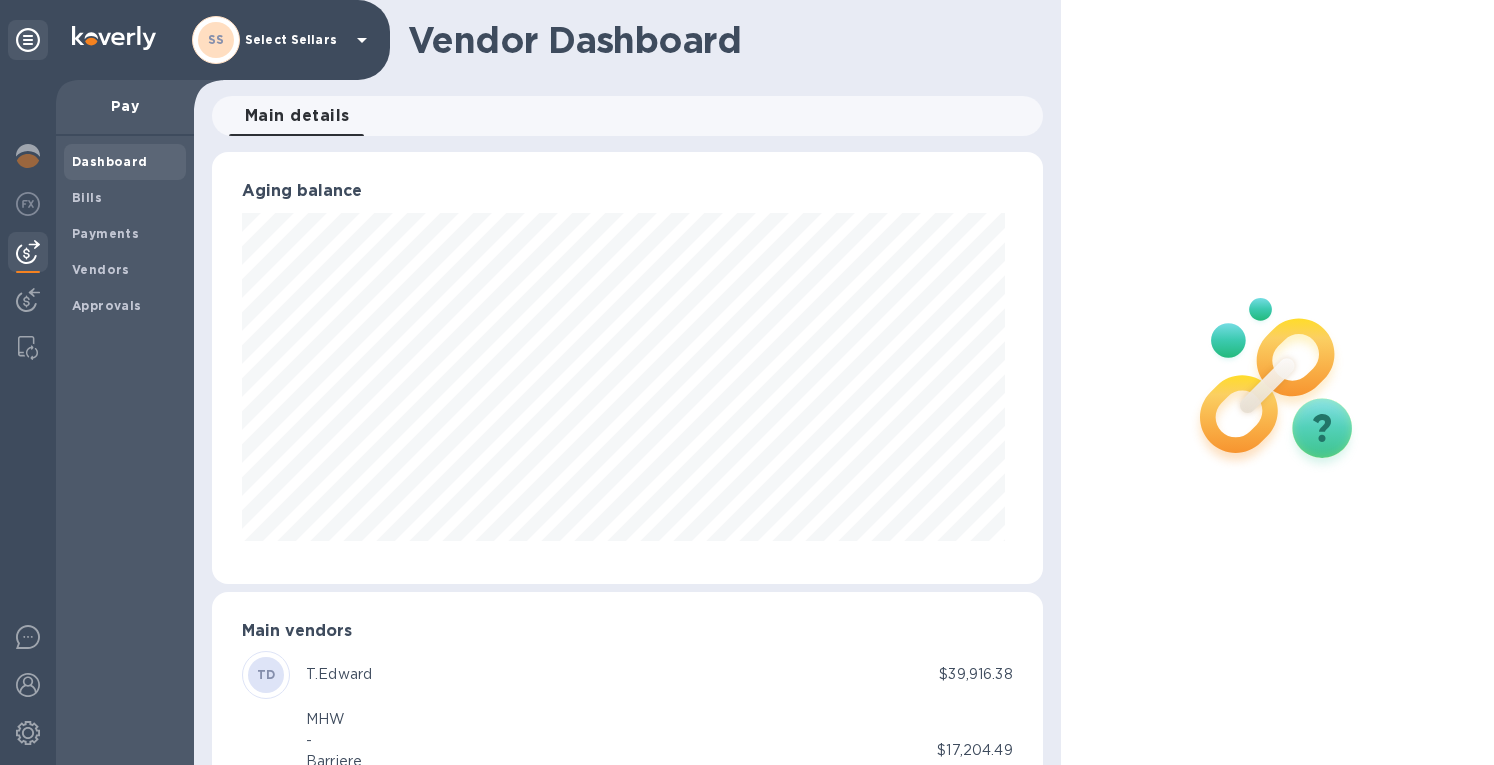 scroll, scrollTop: 999568, scrollLeft: 999177, axis: both 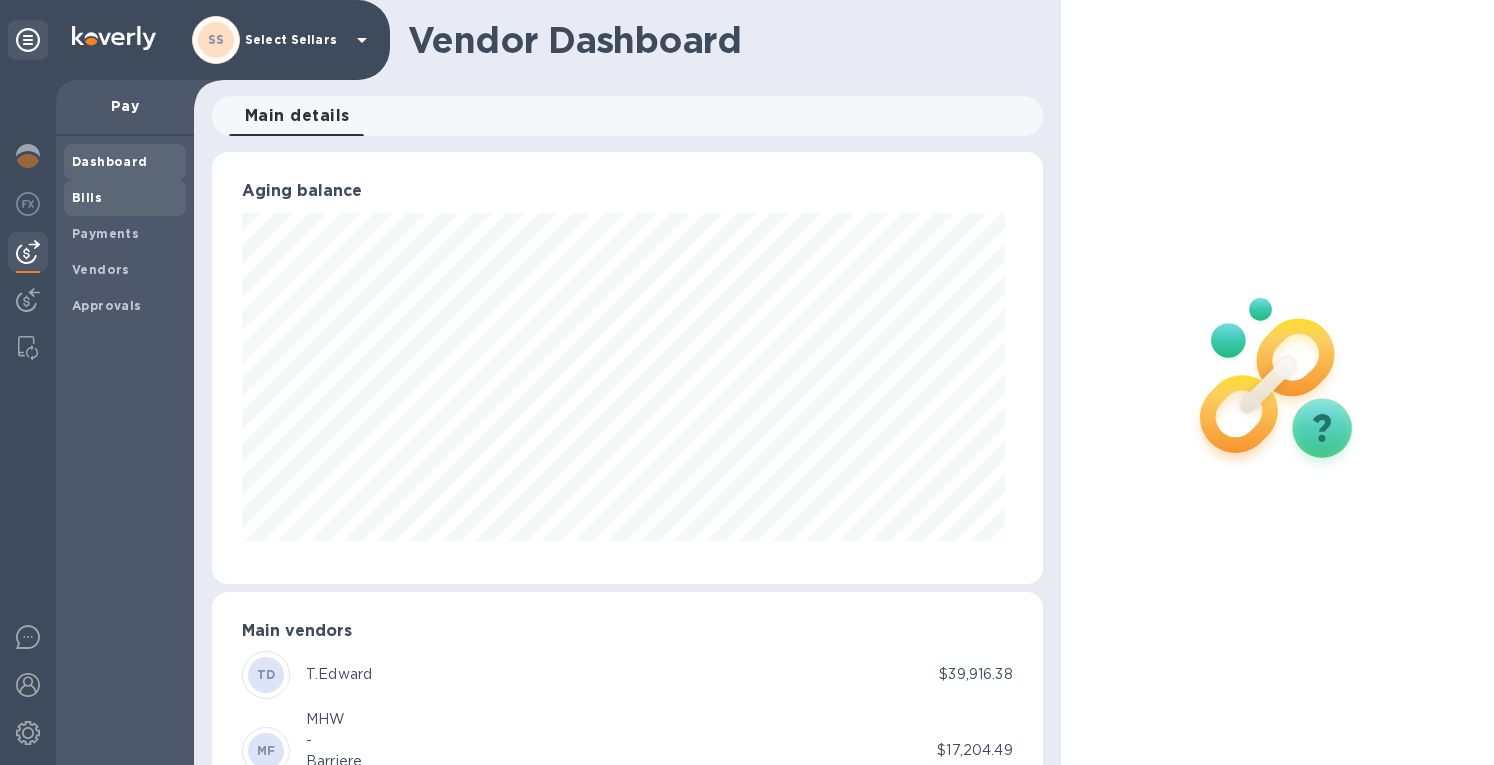 click on "Bills" at bounding box center (87, 197) 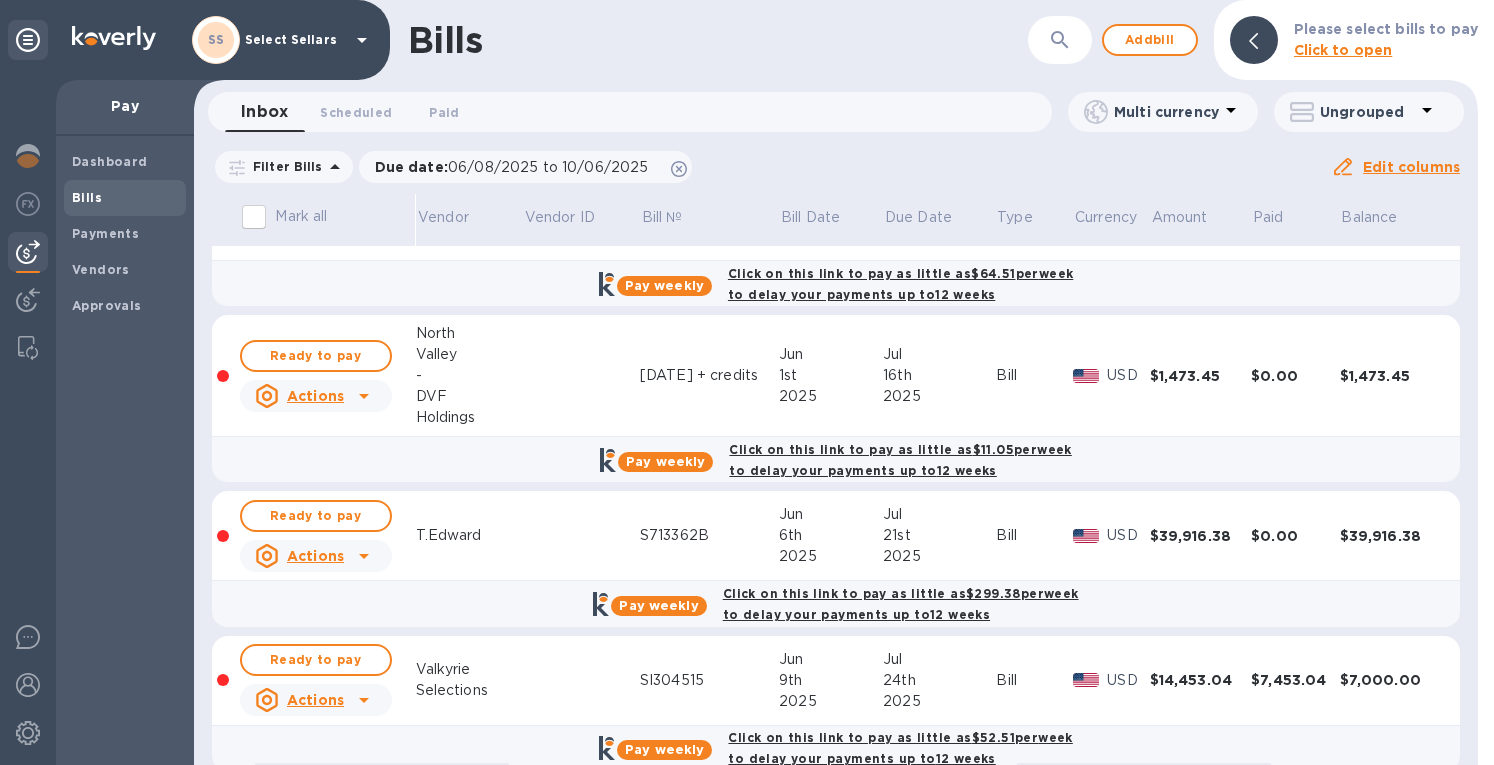 scroll, scrollTop: 1200, scrollLeft: 0, axis: vertical 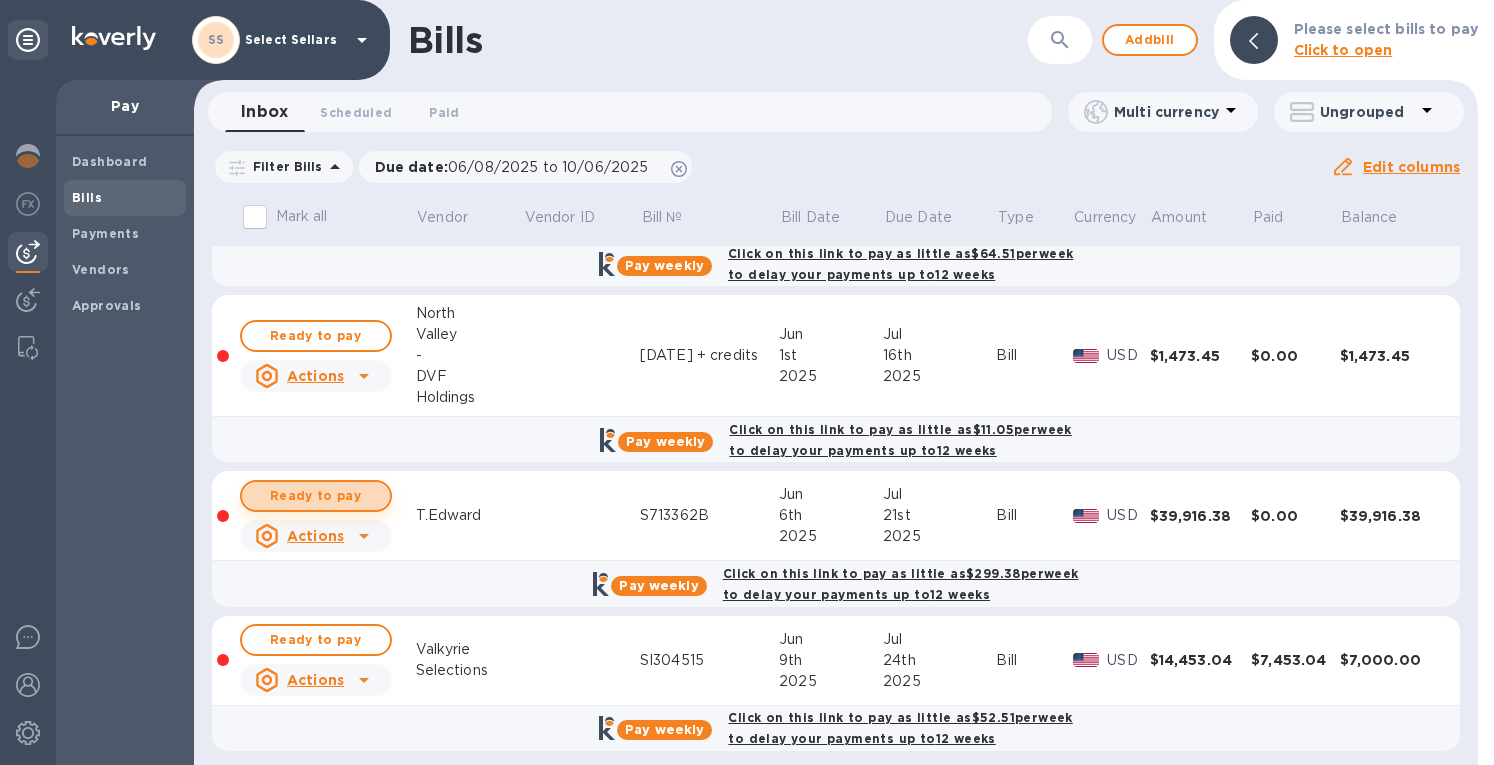 click on "Ready to pay" at bounding box center (316, 496) 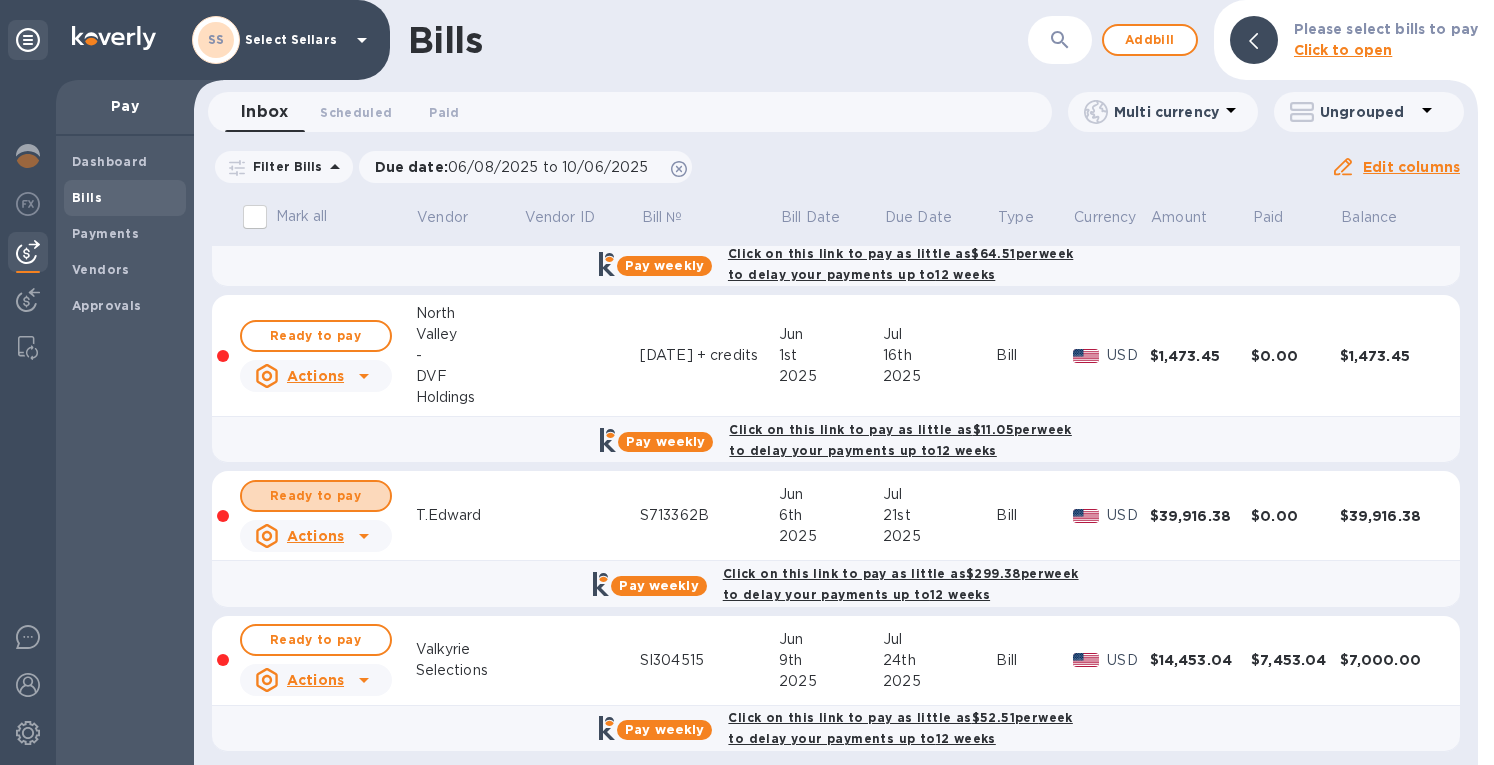 click on "Ready to pay" at bounding box center (316, 496) 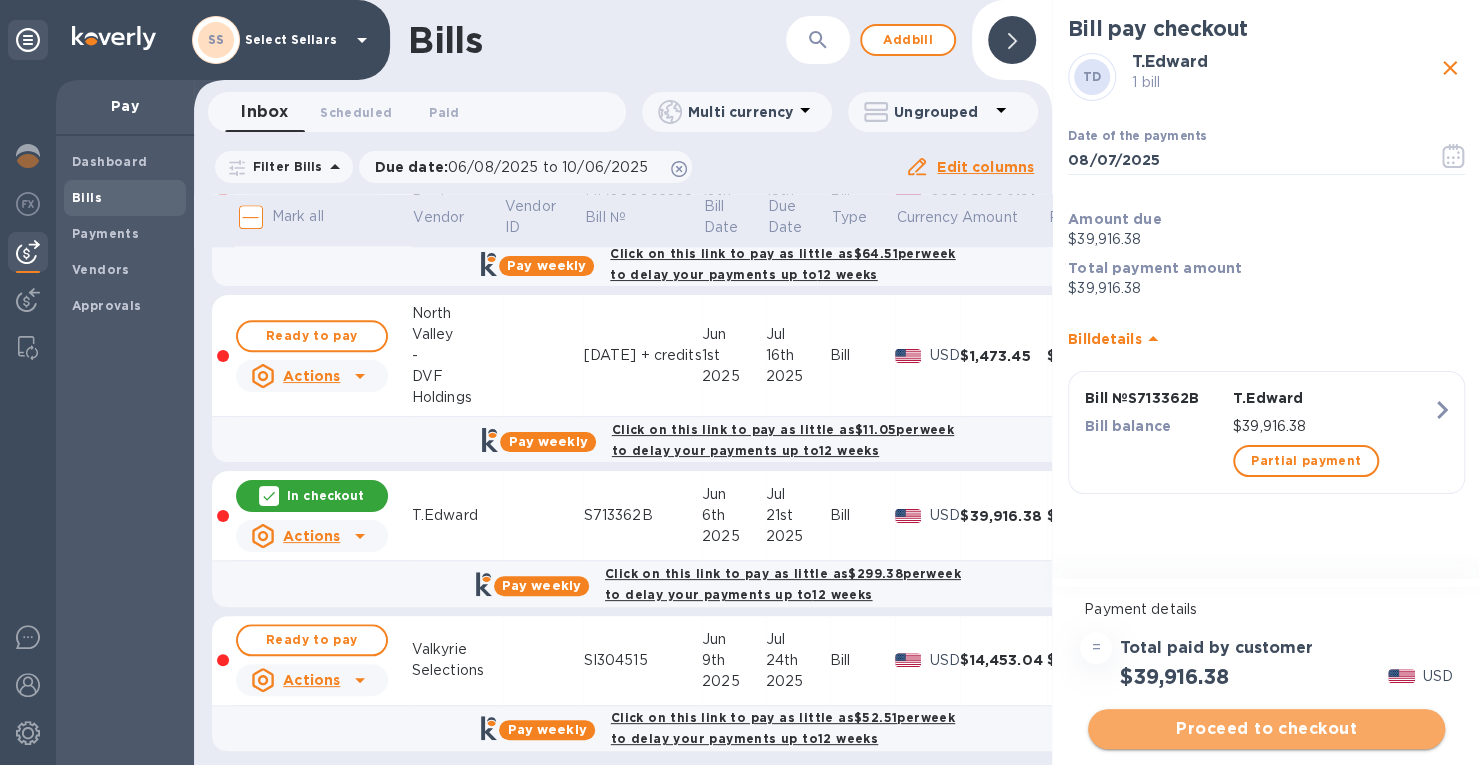 click on "Proceed to checkout" at bounding box center (1266, 729) 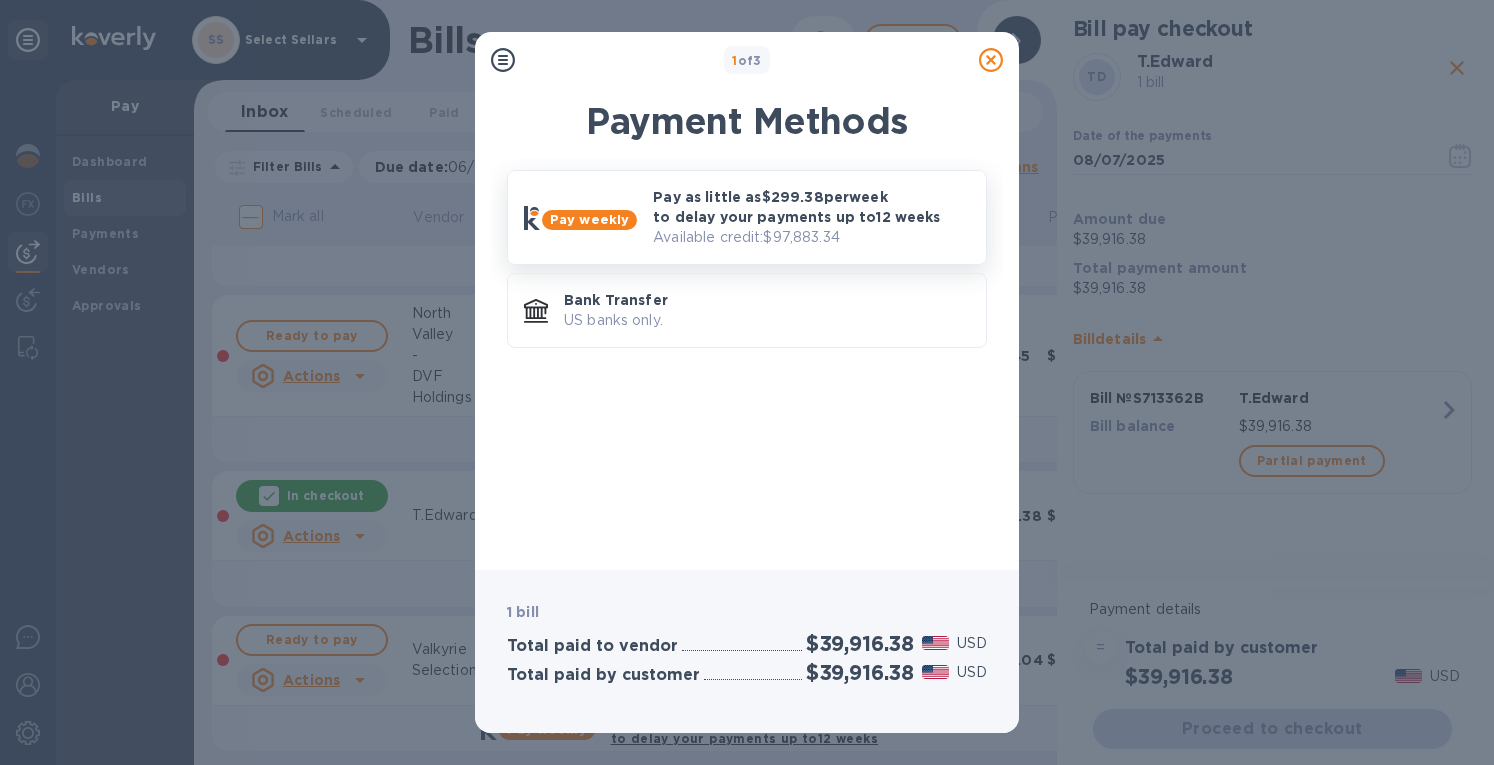 click on "Pay as little as  $[AMOUNT]  per  week    to delay your payments up to  12 weeks" at bounding box center (811, 207) 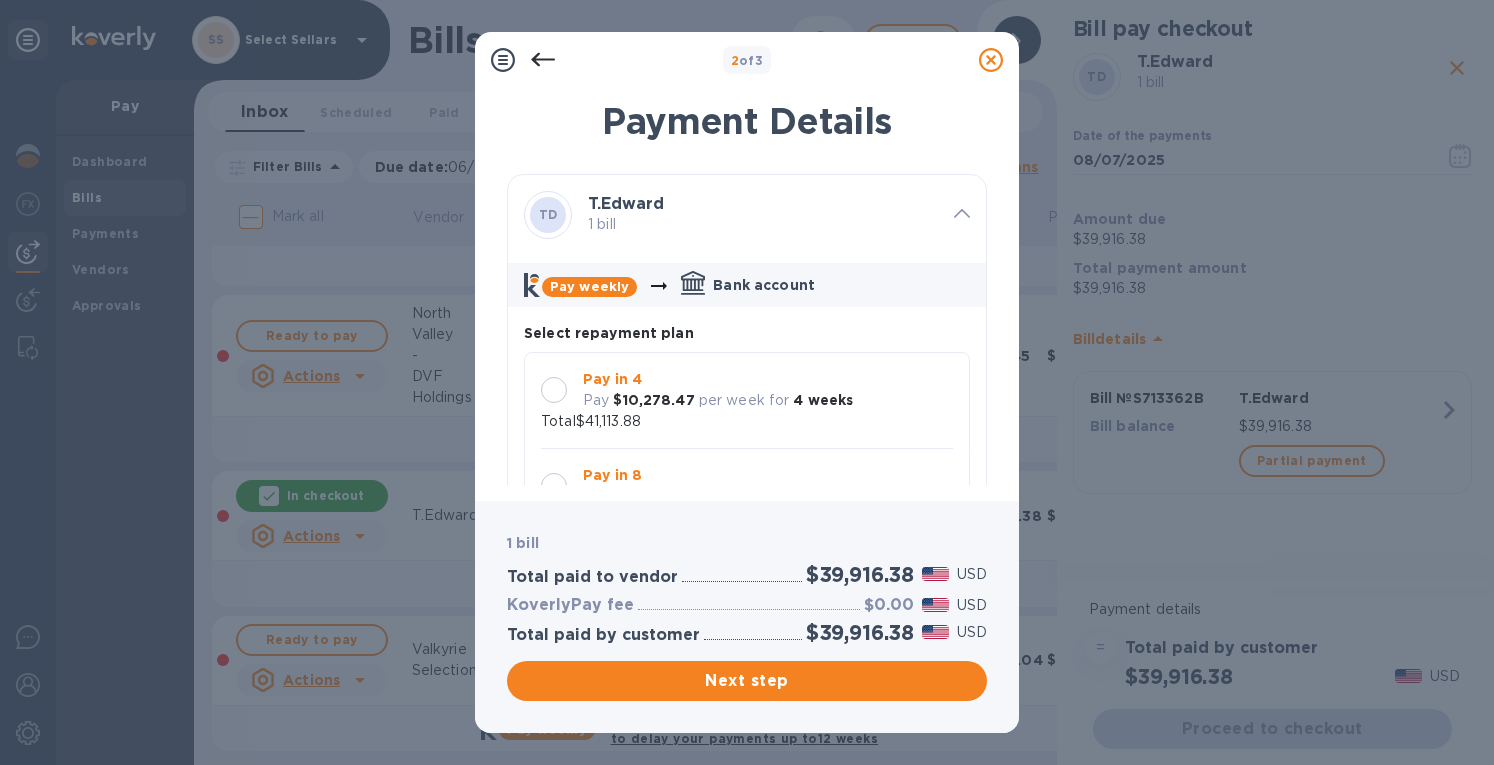 scroll, scrollTop: 17, scrollLeft: 0, axis: vertical 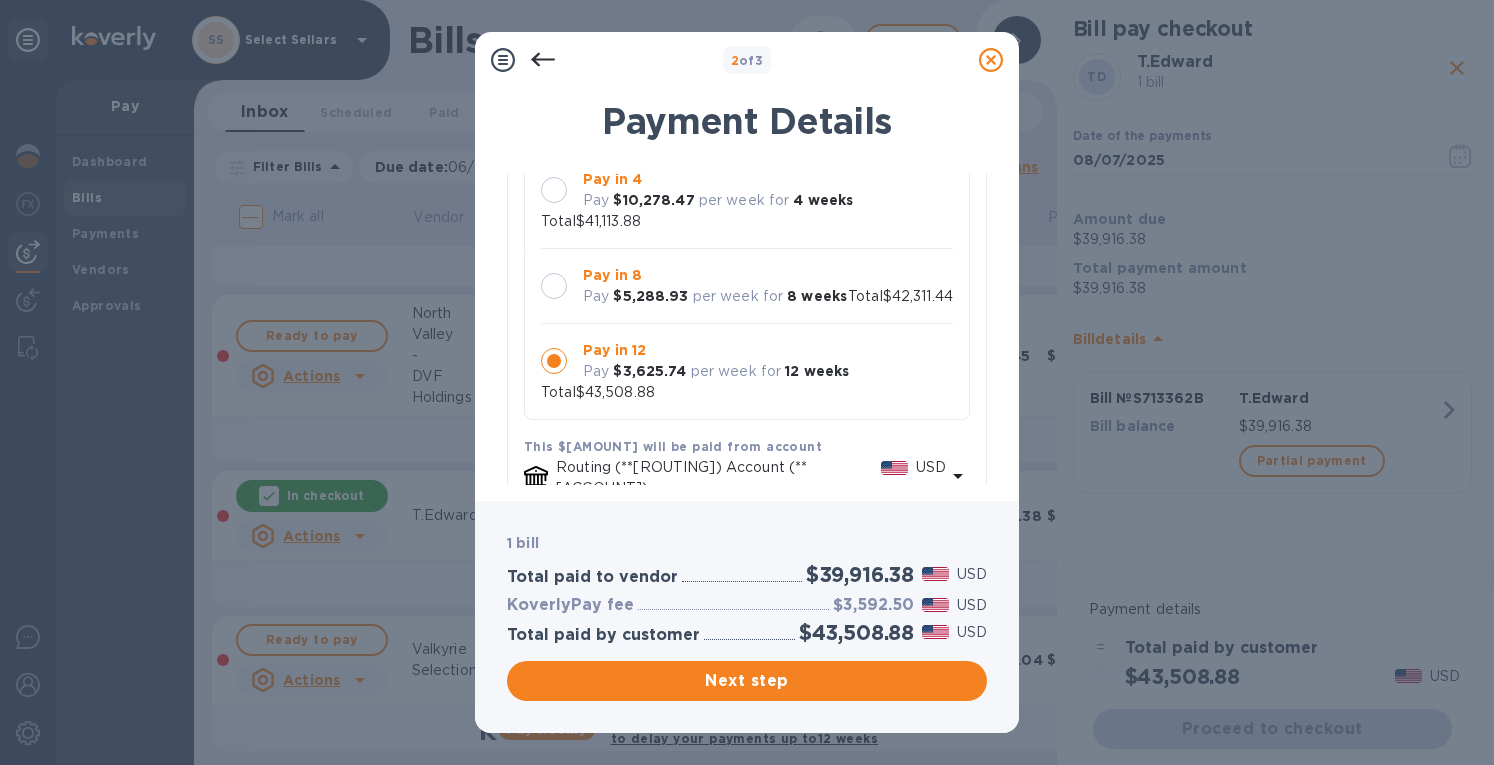 click at bounding box center (554, 286) 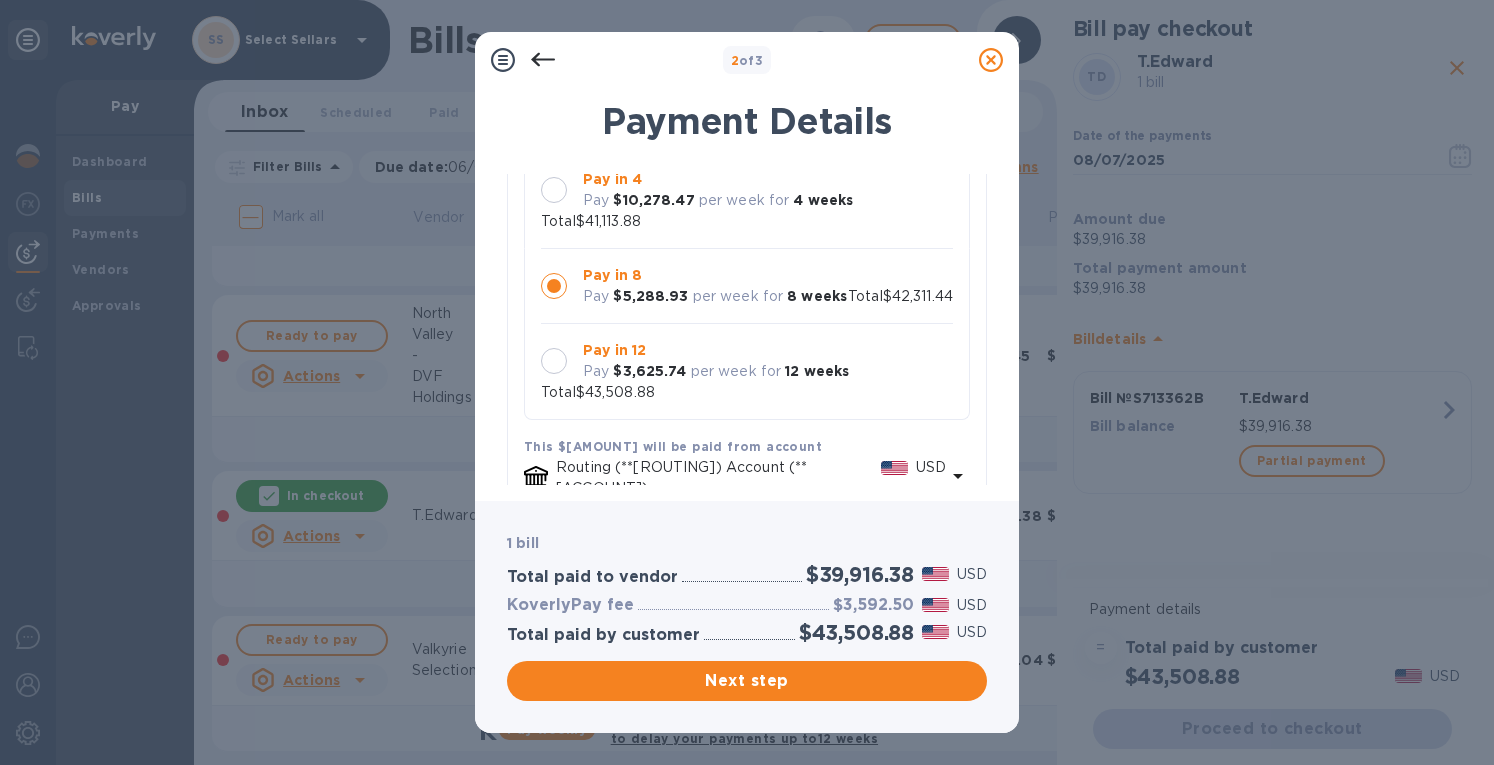 scroll, scrollTop: 0, scrollLeft: 0, axis: both 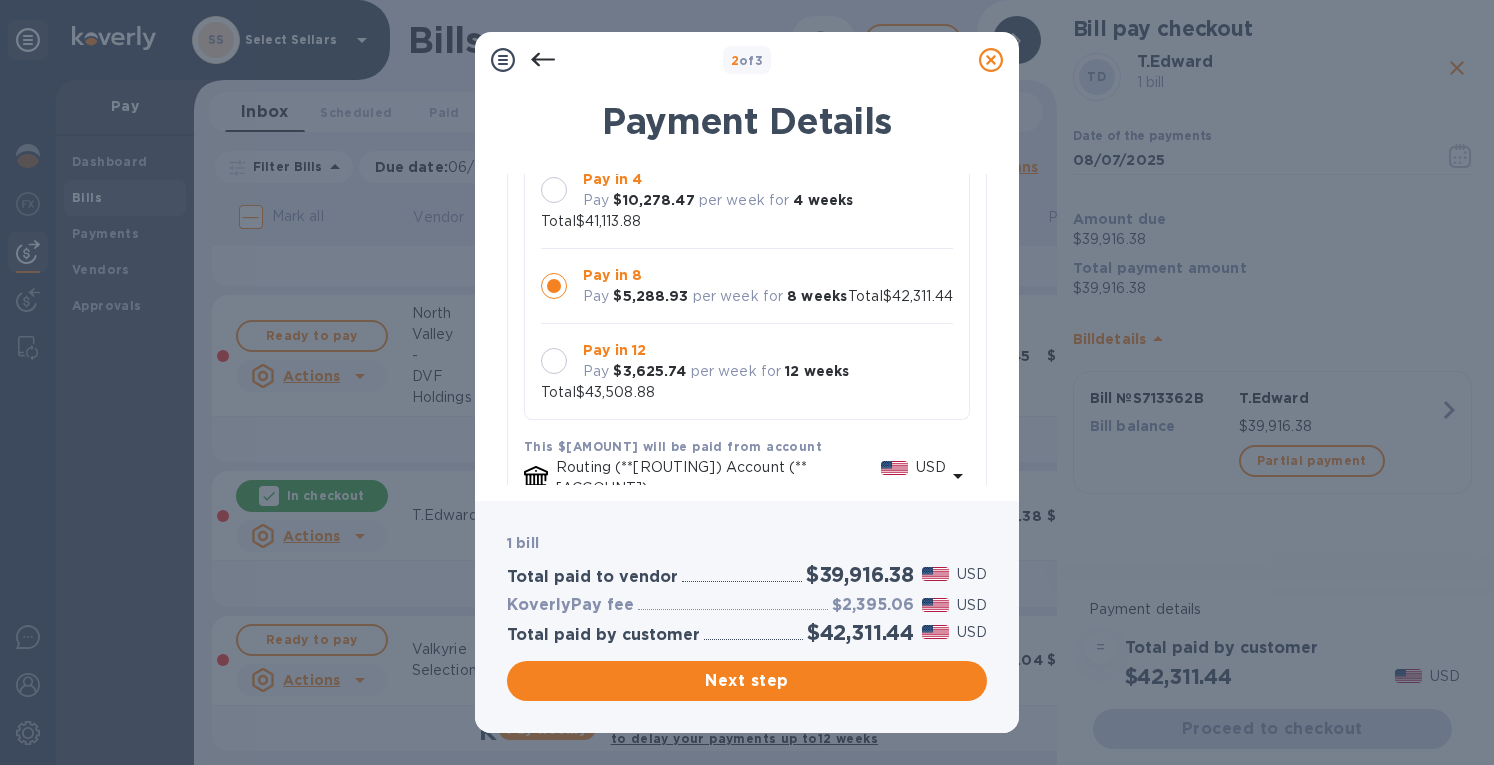 click at bounding box center [554, 190] 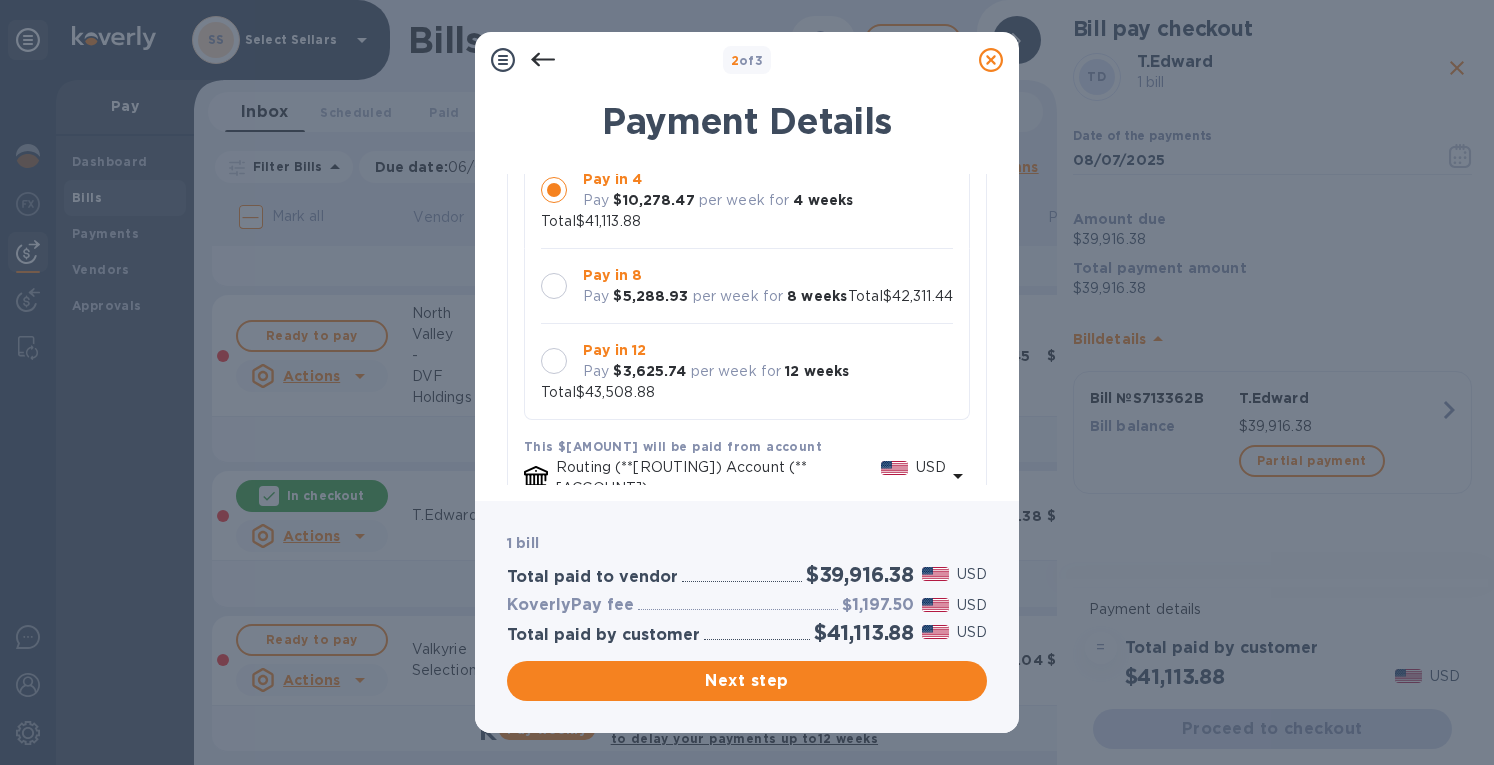 click on "2  of  3 Payment Details TD T.Edward   1 bill Pay weekly Bank account Select repayment plan Pay in 4 Pay $[AMOUNT] per week for 4 weeks Total  $[AMOUNT] Pay in 8 Pay $[AMOUNT] per week for 8 weeks Total  $[AMOUNT] Pay in 12 Pay $[AMOUNT] per week for 12 weeks Total  $[AMOUNT] This $[AMOUNT] will be paid from account Routing  (**[ROUTING]) Account  (**[ACCOUNT]) USD Payment will be charged on  [DATE] Vendor will receive $[AMOUNT] to Routing  (**[ROUTING]) Account  (**[ACCOUNT]) USD Payment will be received on  [DATE] Repayments schedule Show 1   bill Total paid to vendor $[AMOUNT] USD KoverlyPay fee $[AMOUNT] USD Total paid by customer $[AMOUNT] USD Next step" at bounding box center (747, 382) 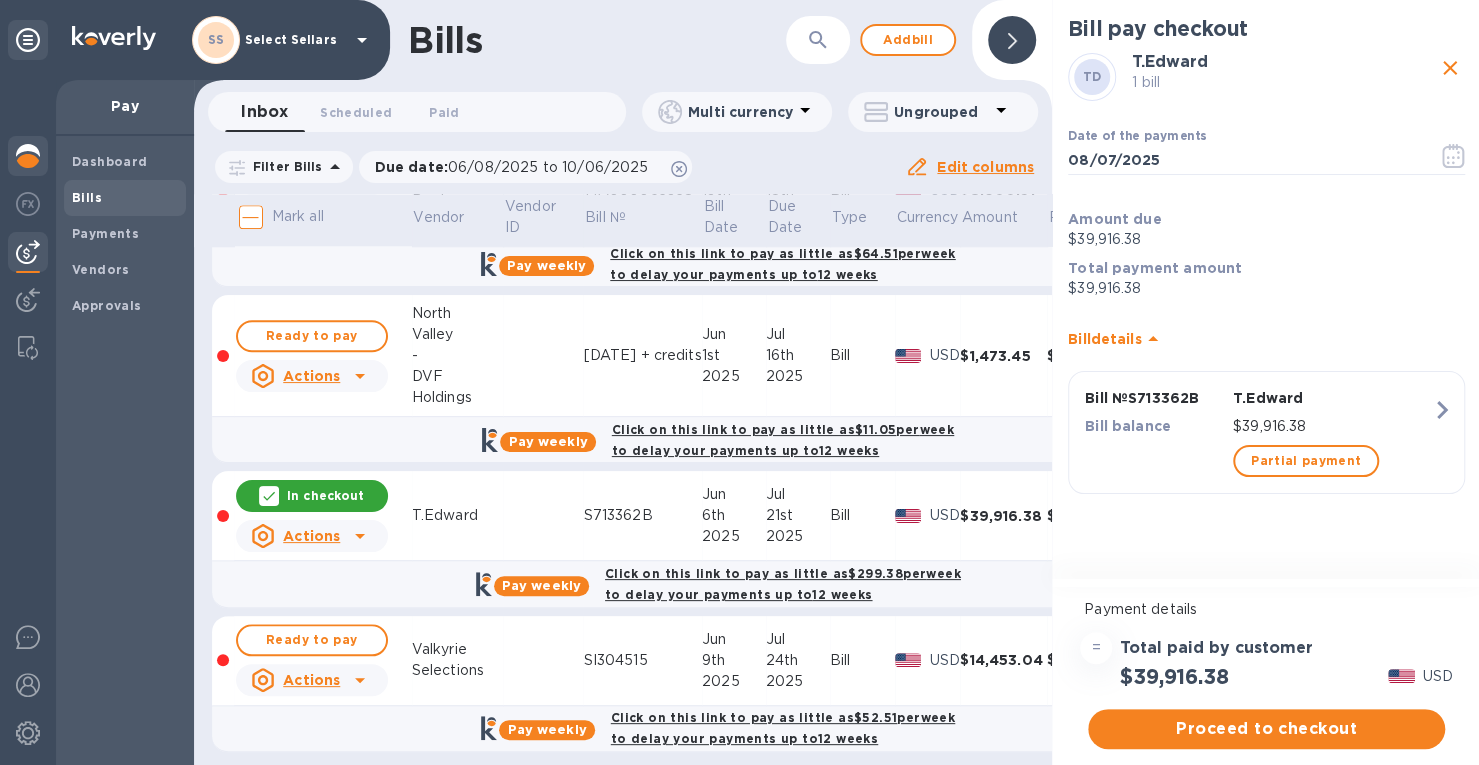 click at bounding box center [28, 156] 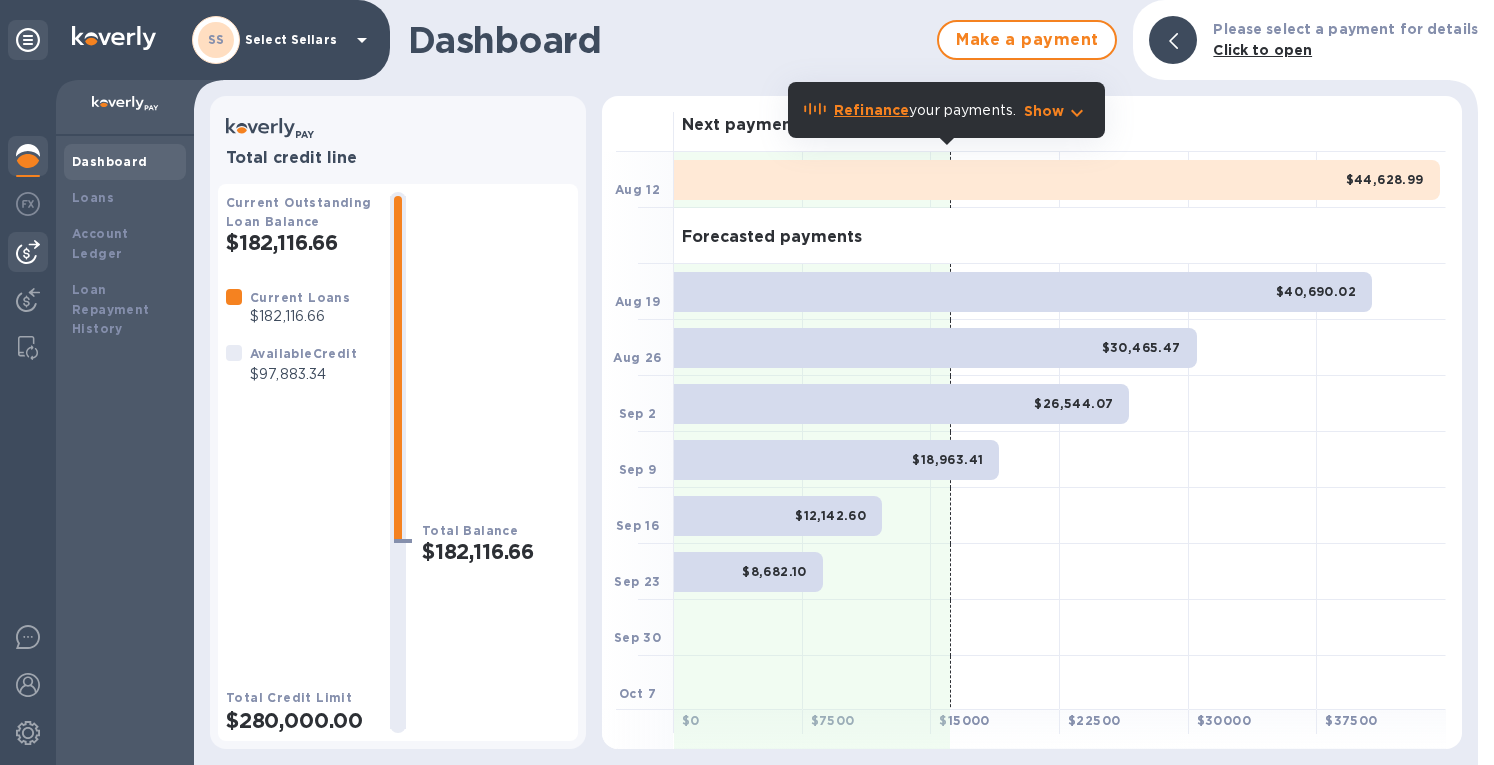 click at bounding box center (28, 252) 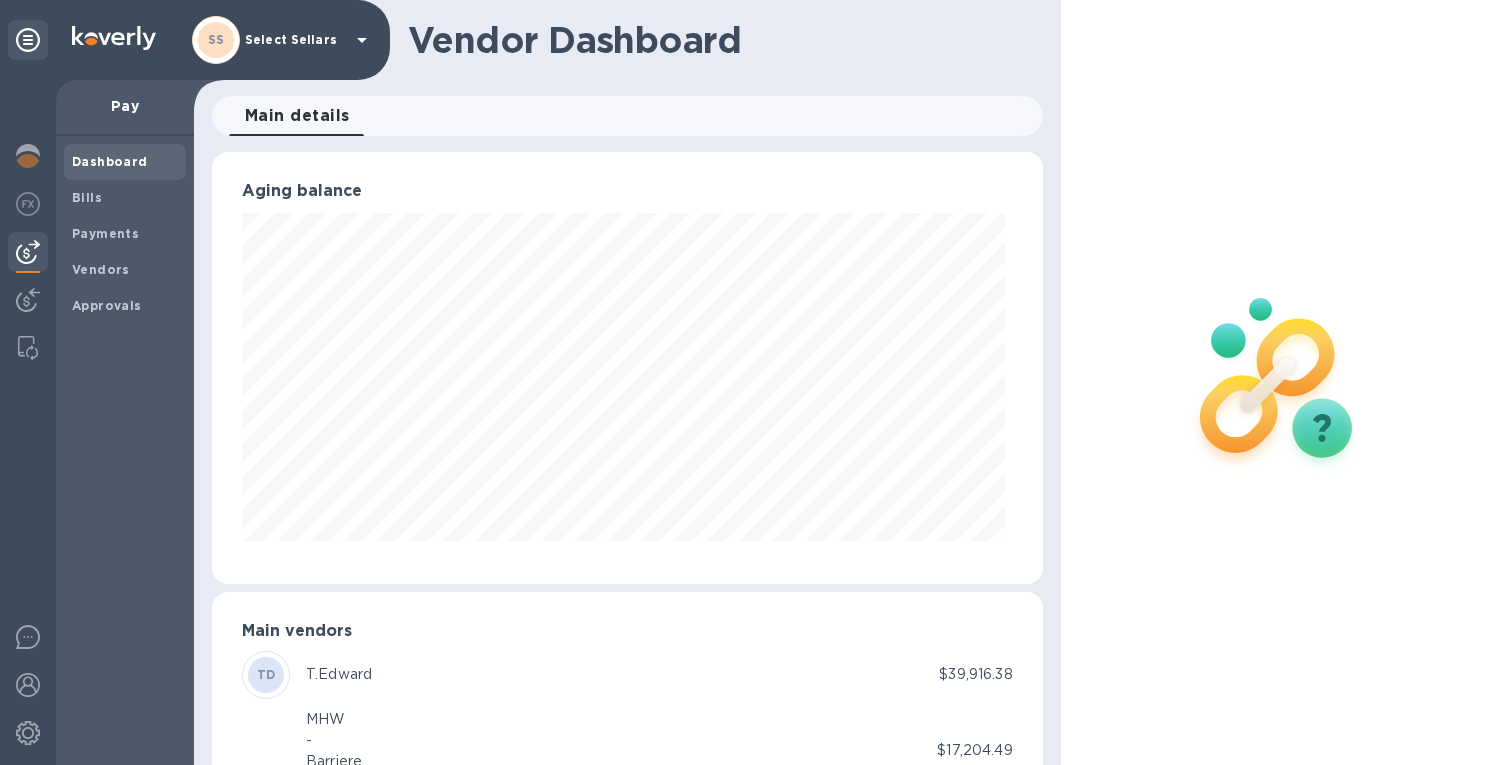 scroll, scrollTop: 999568, scrollLeft: 999177, axis: both 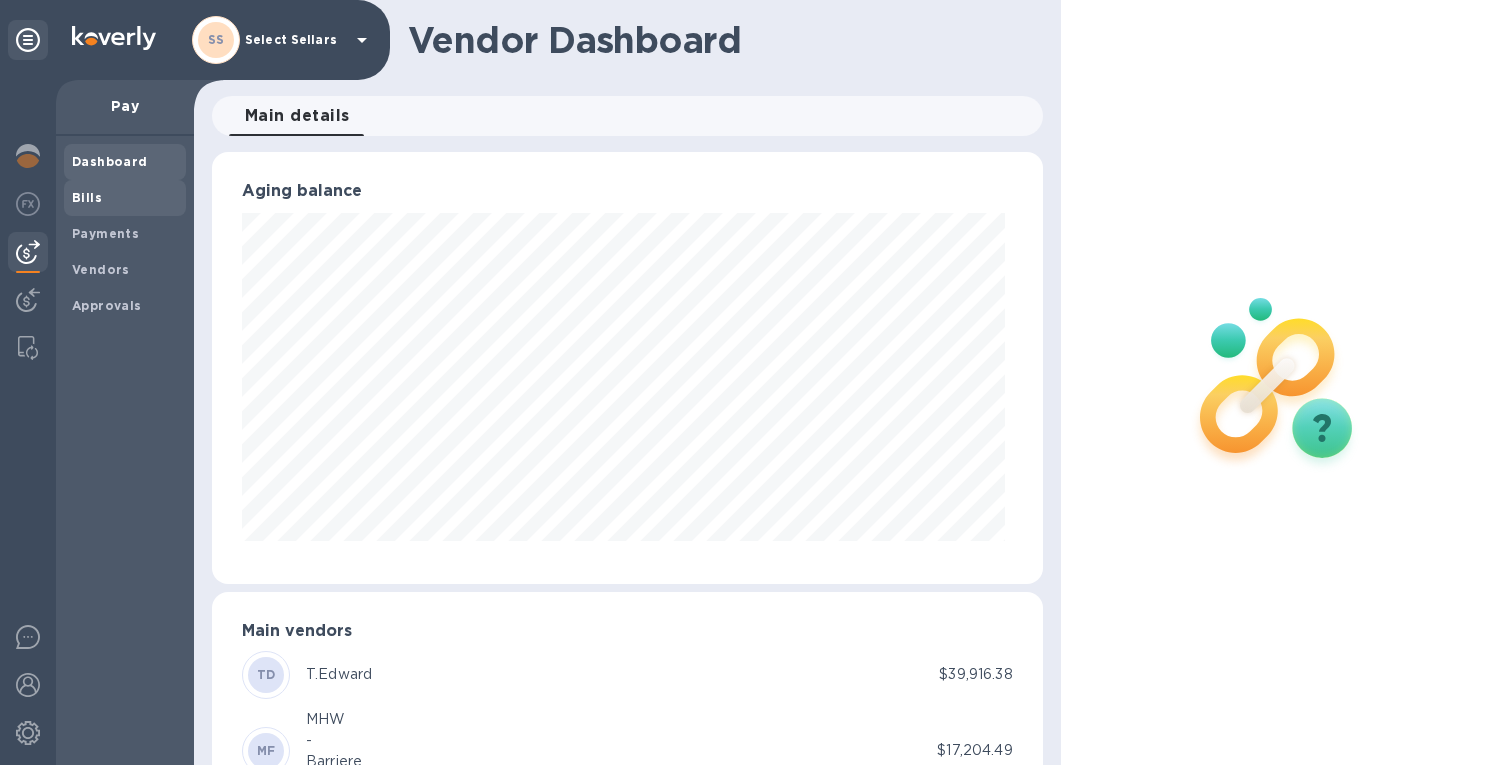 click on "Bills" at bounding box center (125, 198) 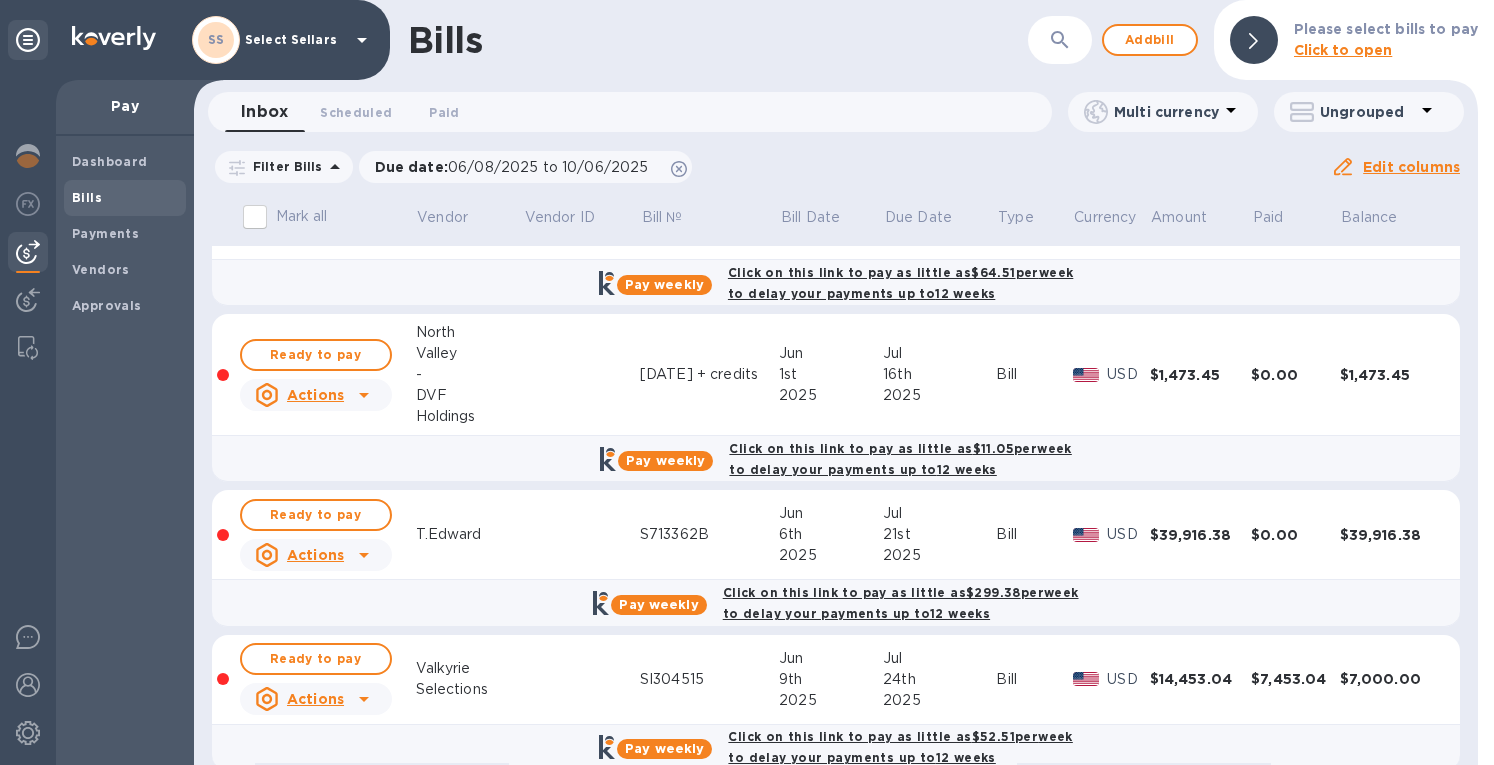 scroll, scrollTop: 1200, scrollLeft: 0, axis: vertical 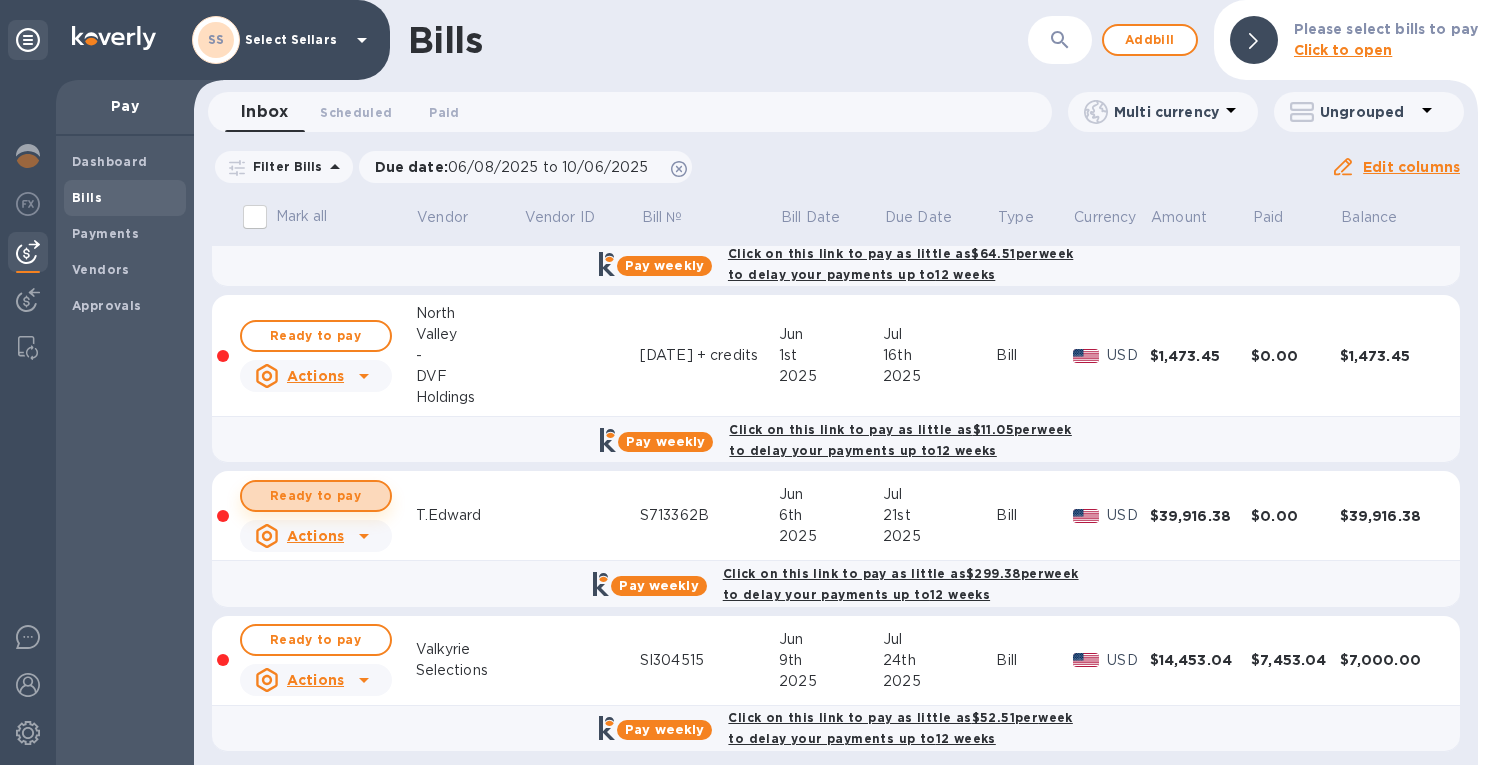 click on "Ready to pay" at bounding box center [316, 496] 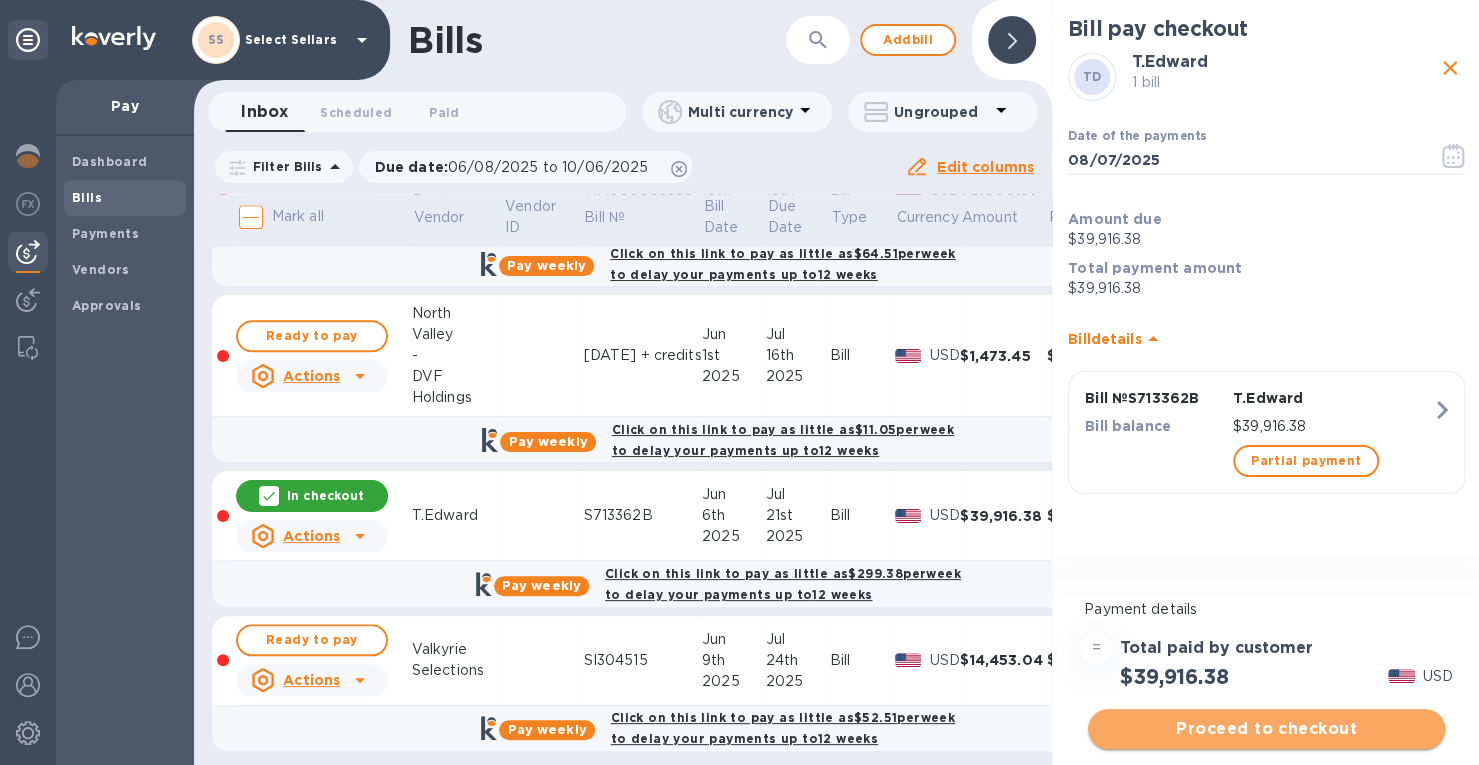 click on "Proceed to checkout" at bounding box center (1266, 729) 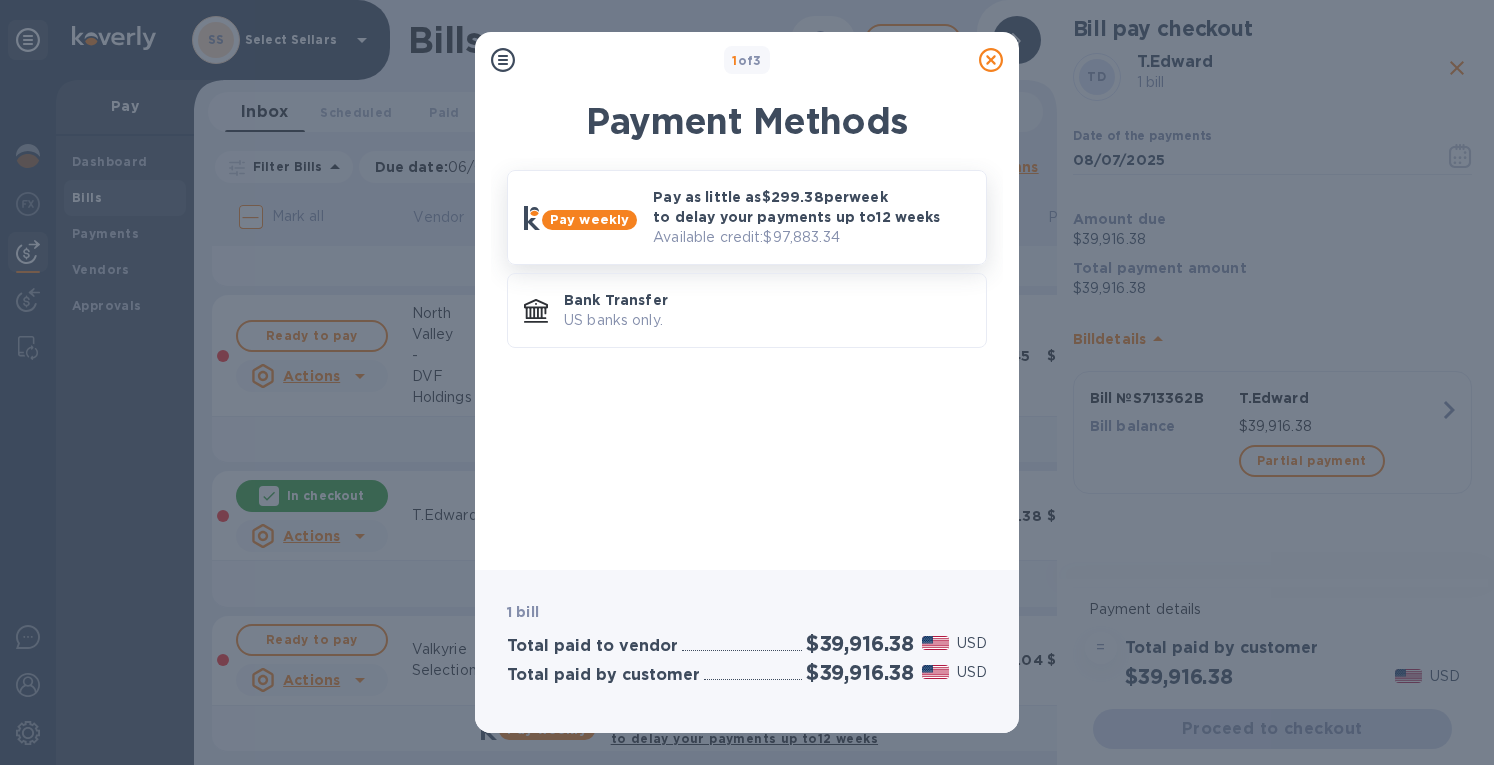 click on "Available credit:  $97,883.34" at bounding box center [811, 237] 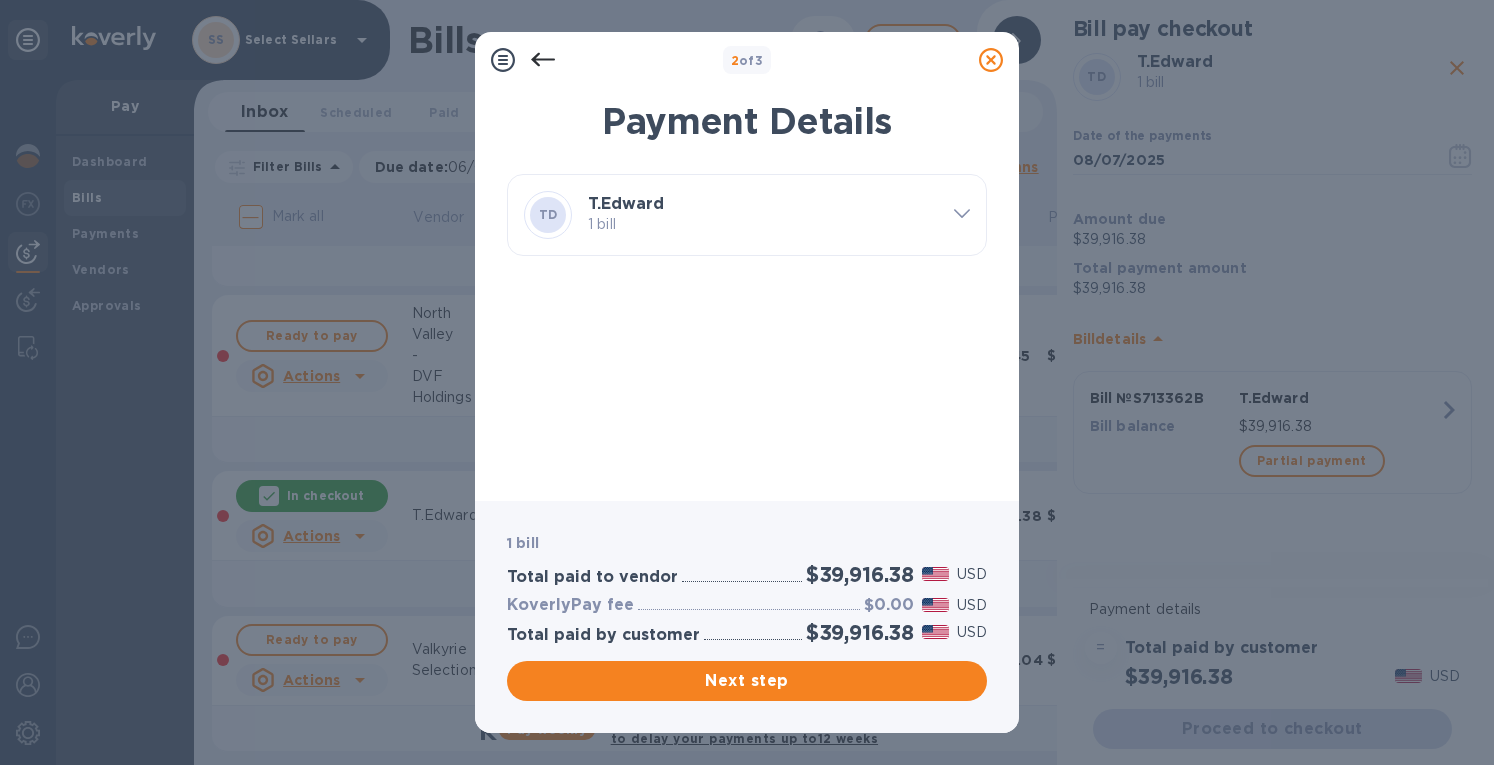 scroll, scrollTop: 17, scrollLeft: 0, axis: vertical 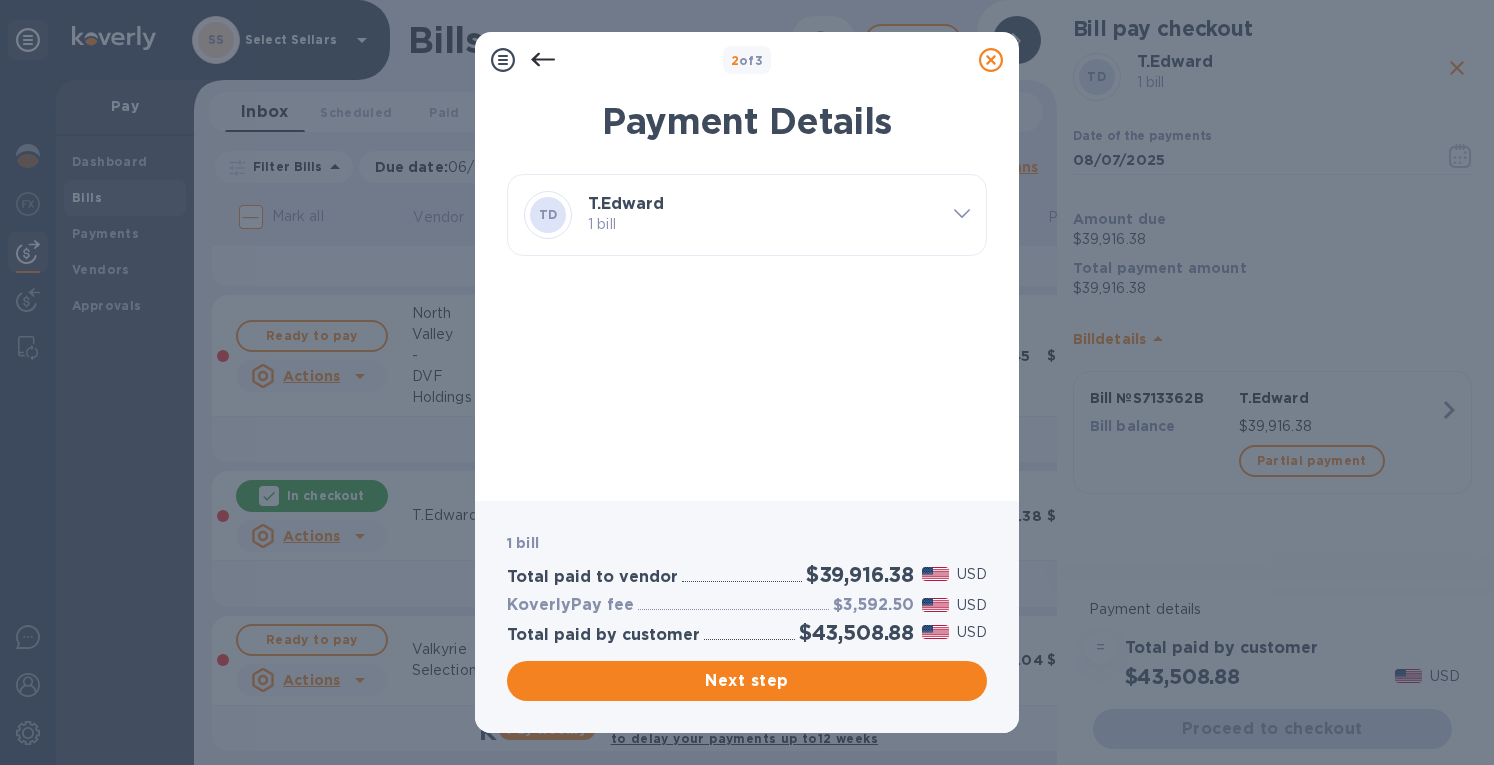 click on "T.Edward" at bounding box center [626, 203] 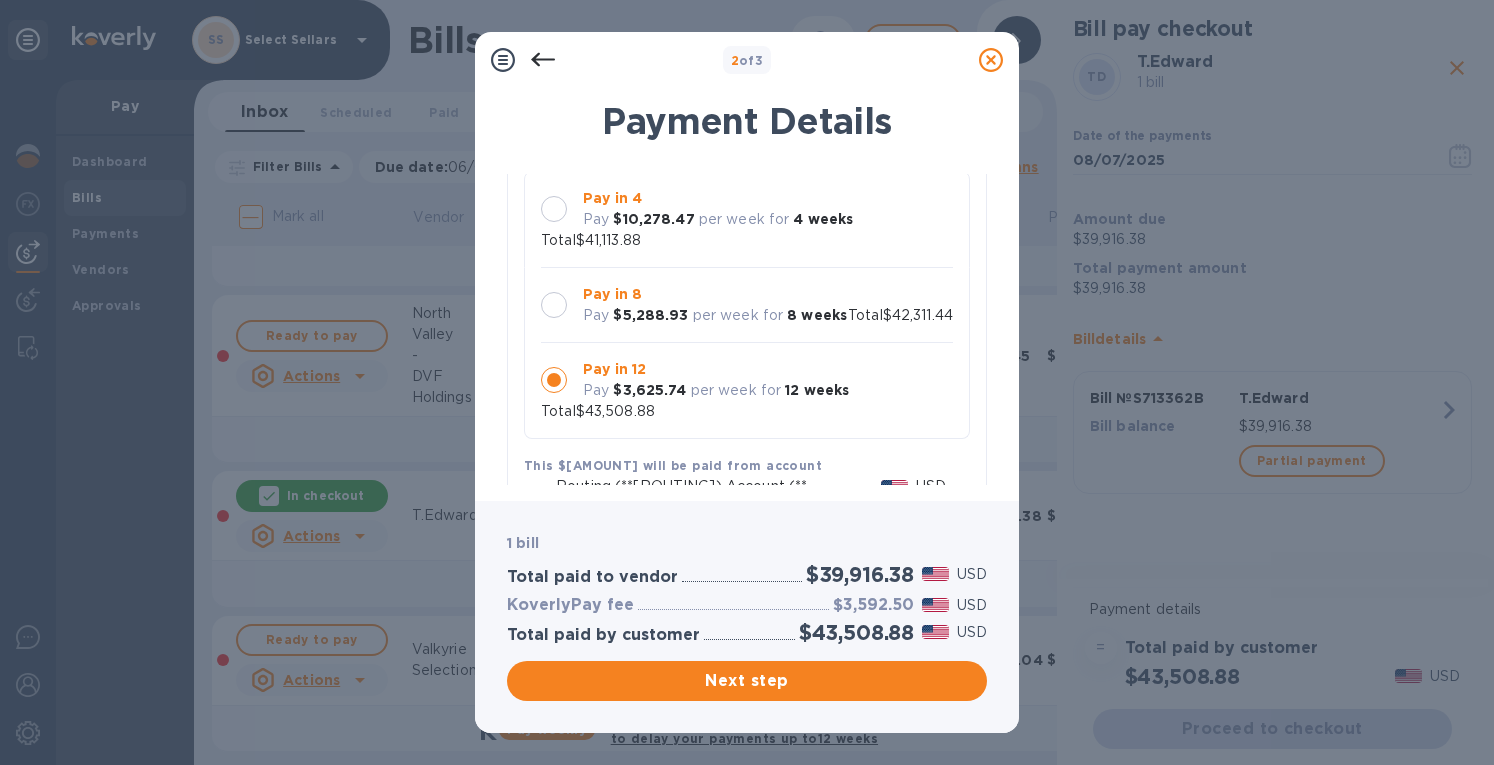 scroll, scrollTop: 200, scrollLeft: 0, axis: vertical 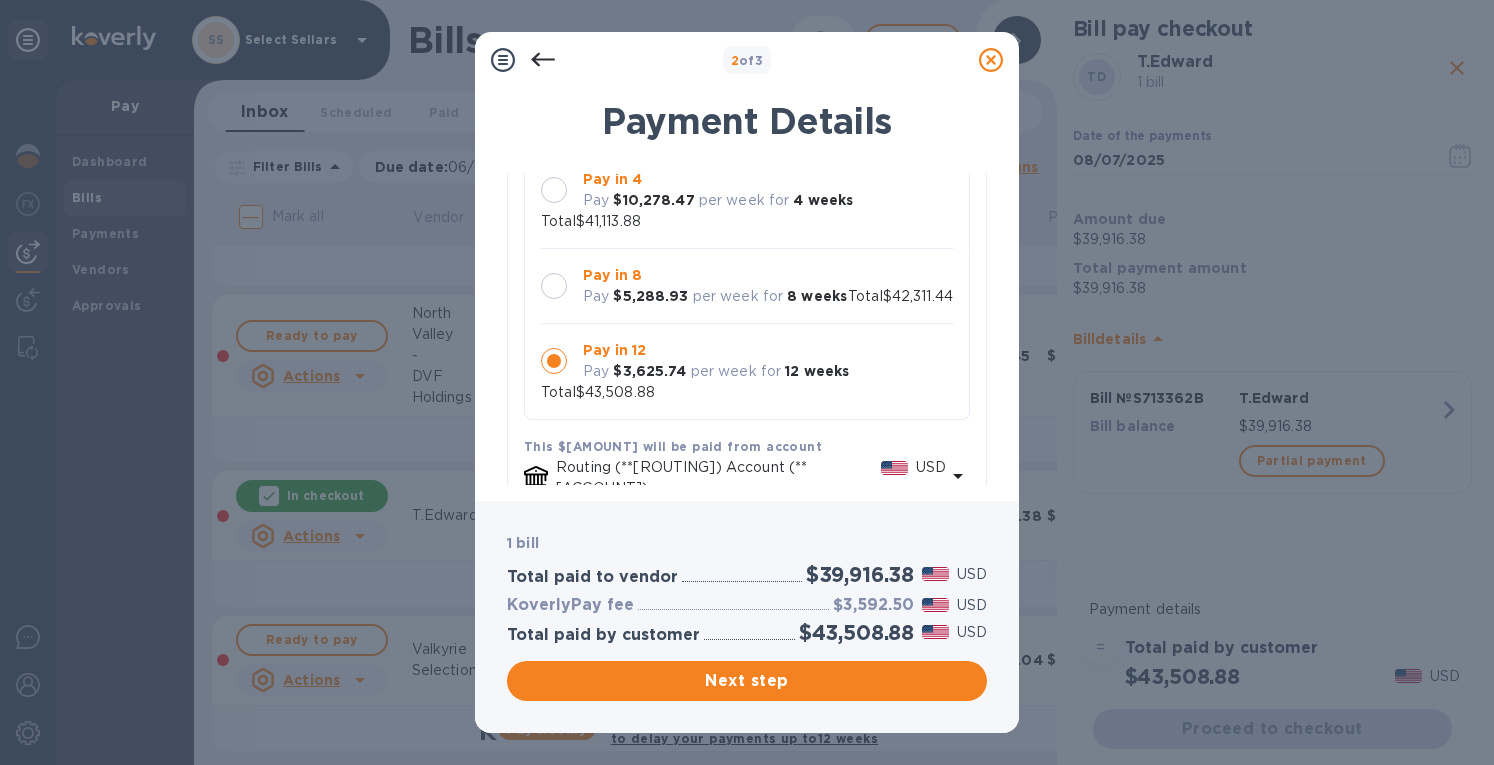 click at bounding box center (554, 190) 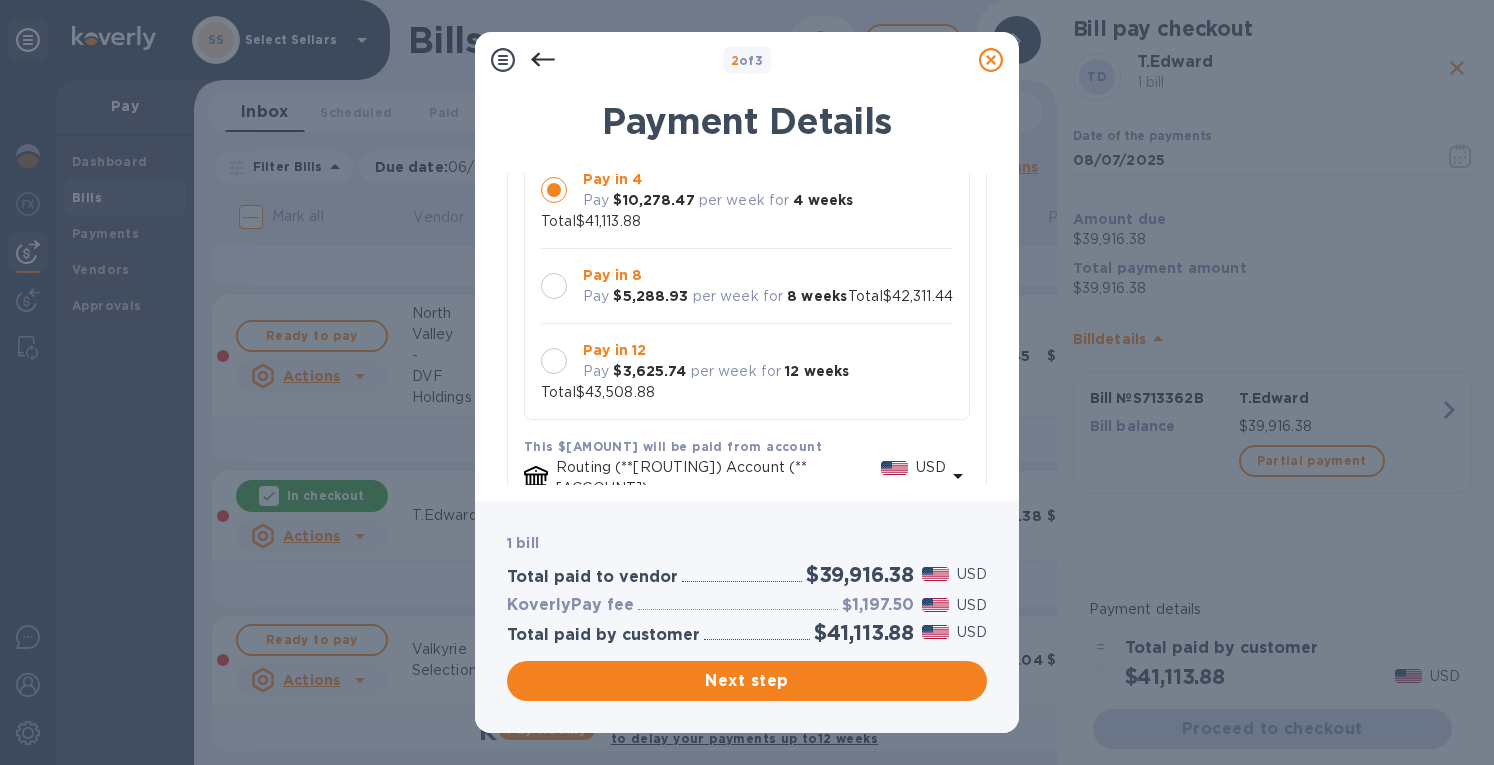 click at bounding box center [554, 286] 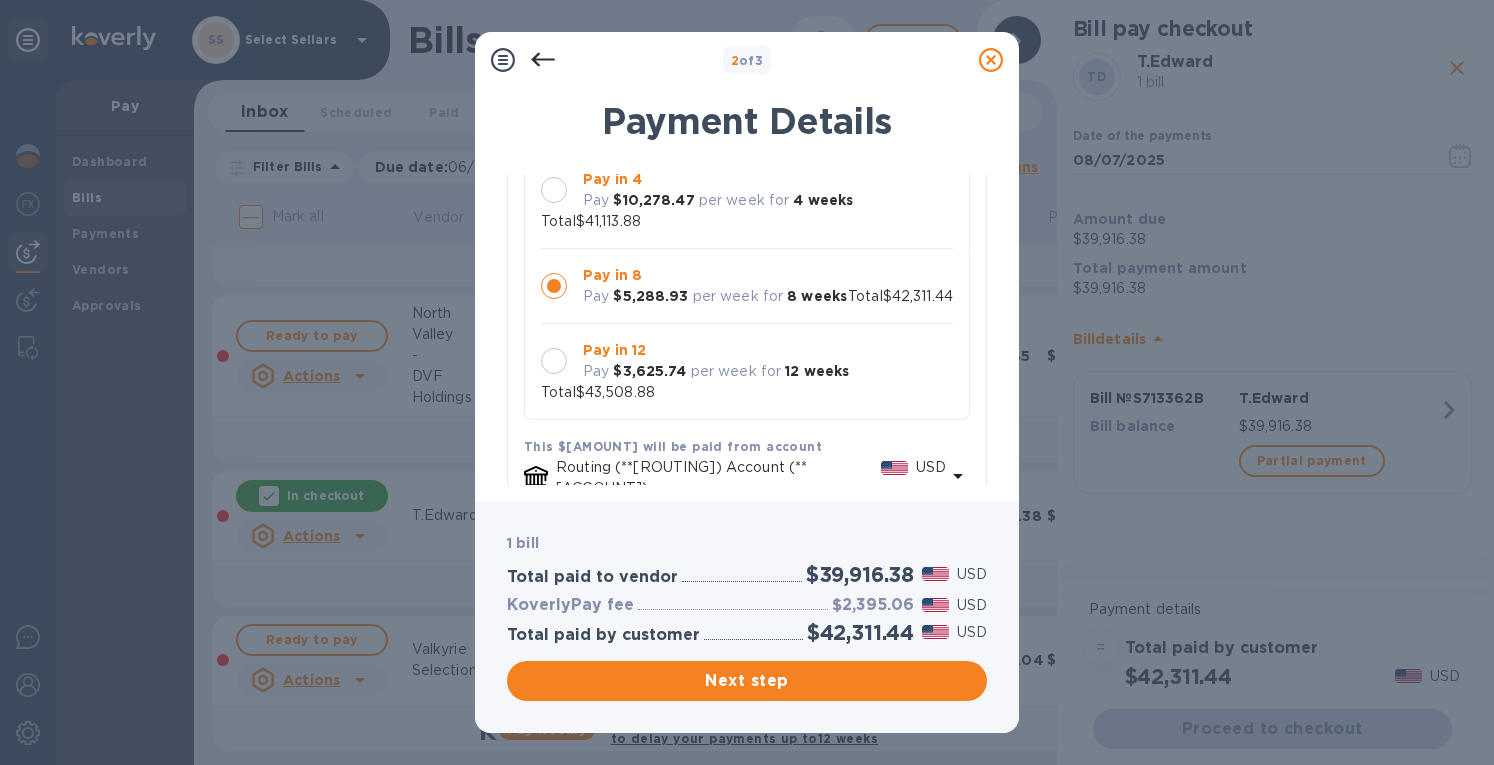 click on "Pay in 4" at bounding box center [718, 179] 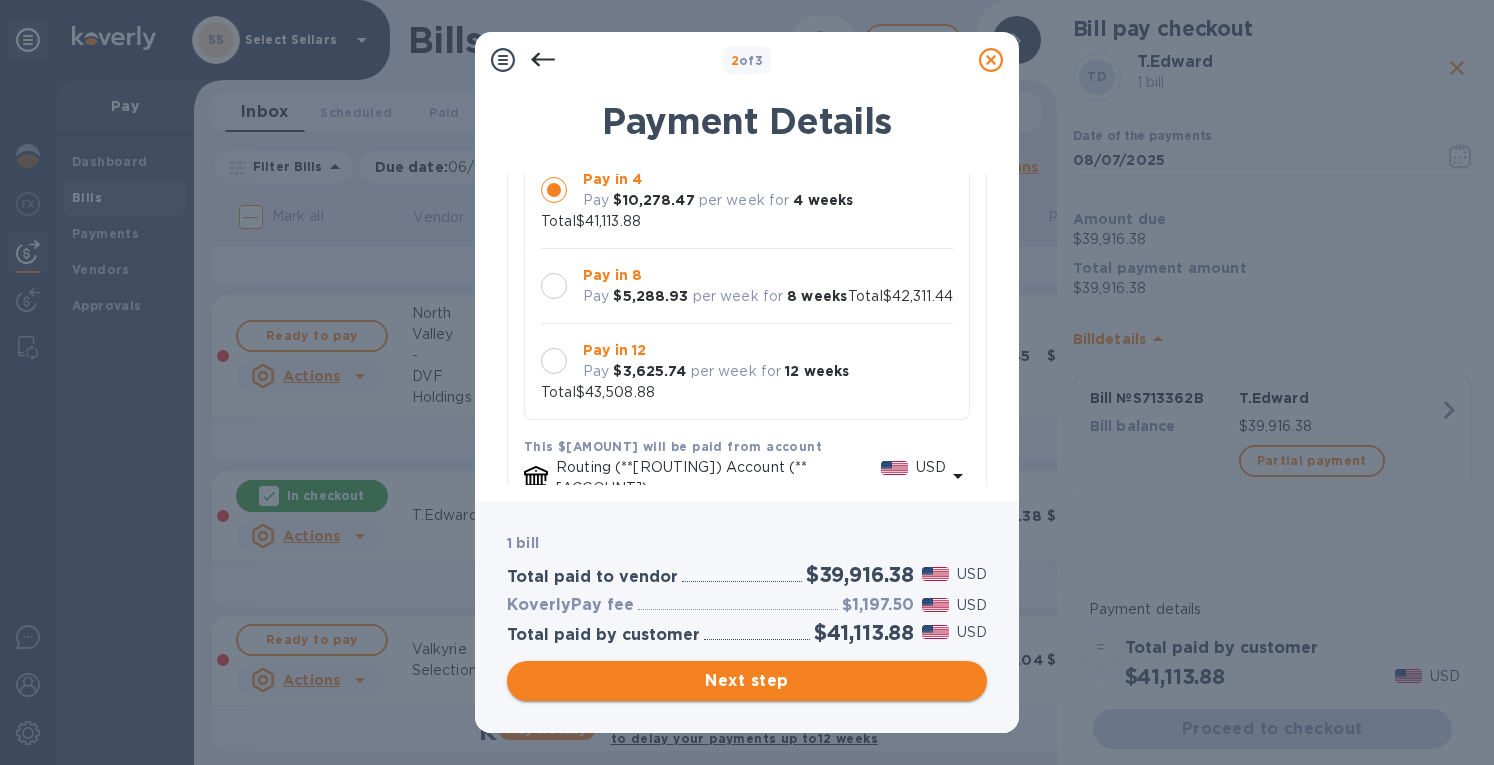 click on "Next step" at bounding box center [747, 681] 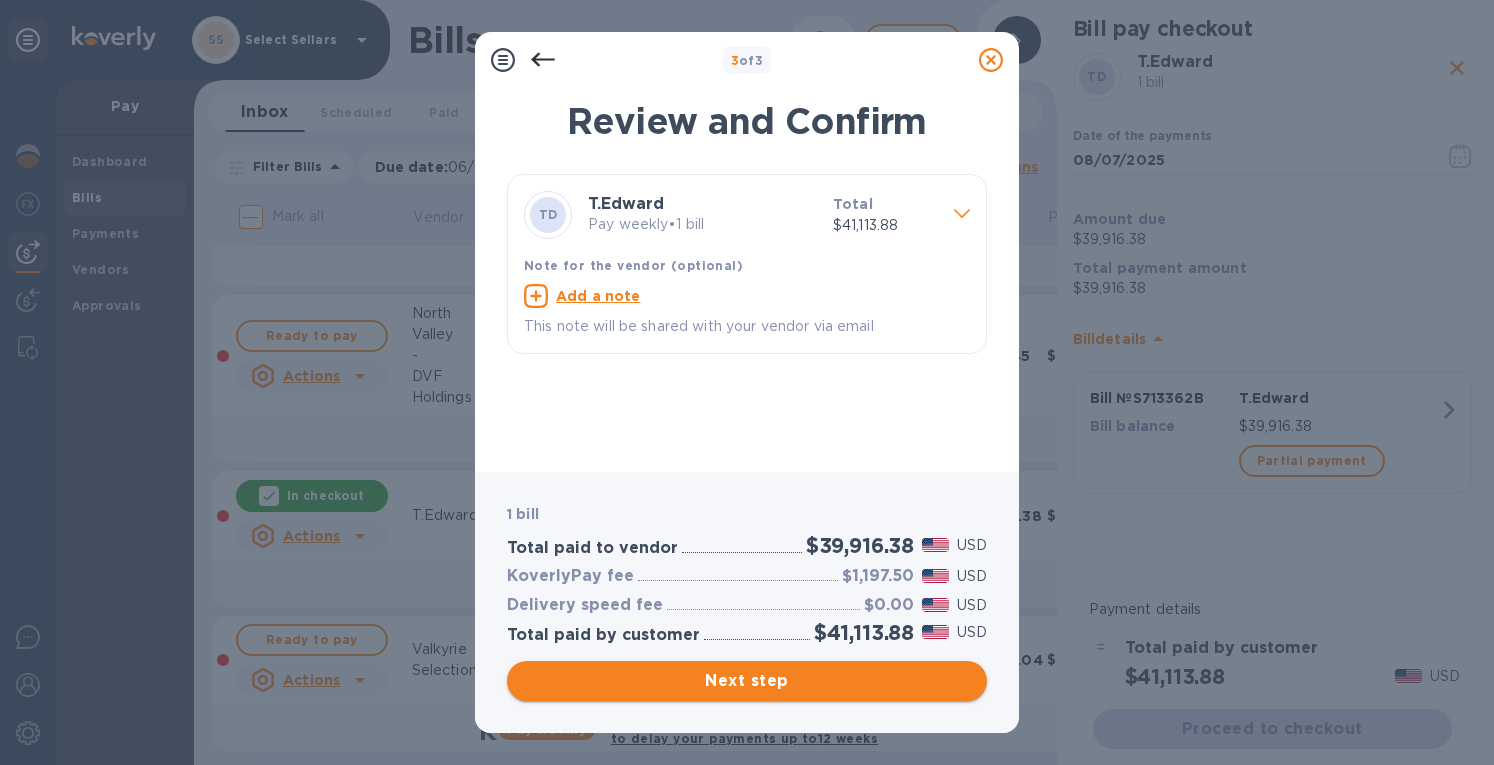 click on "Next step" at bounding box center (747, 681) 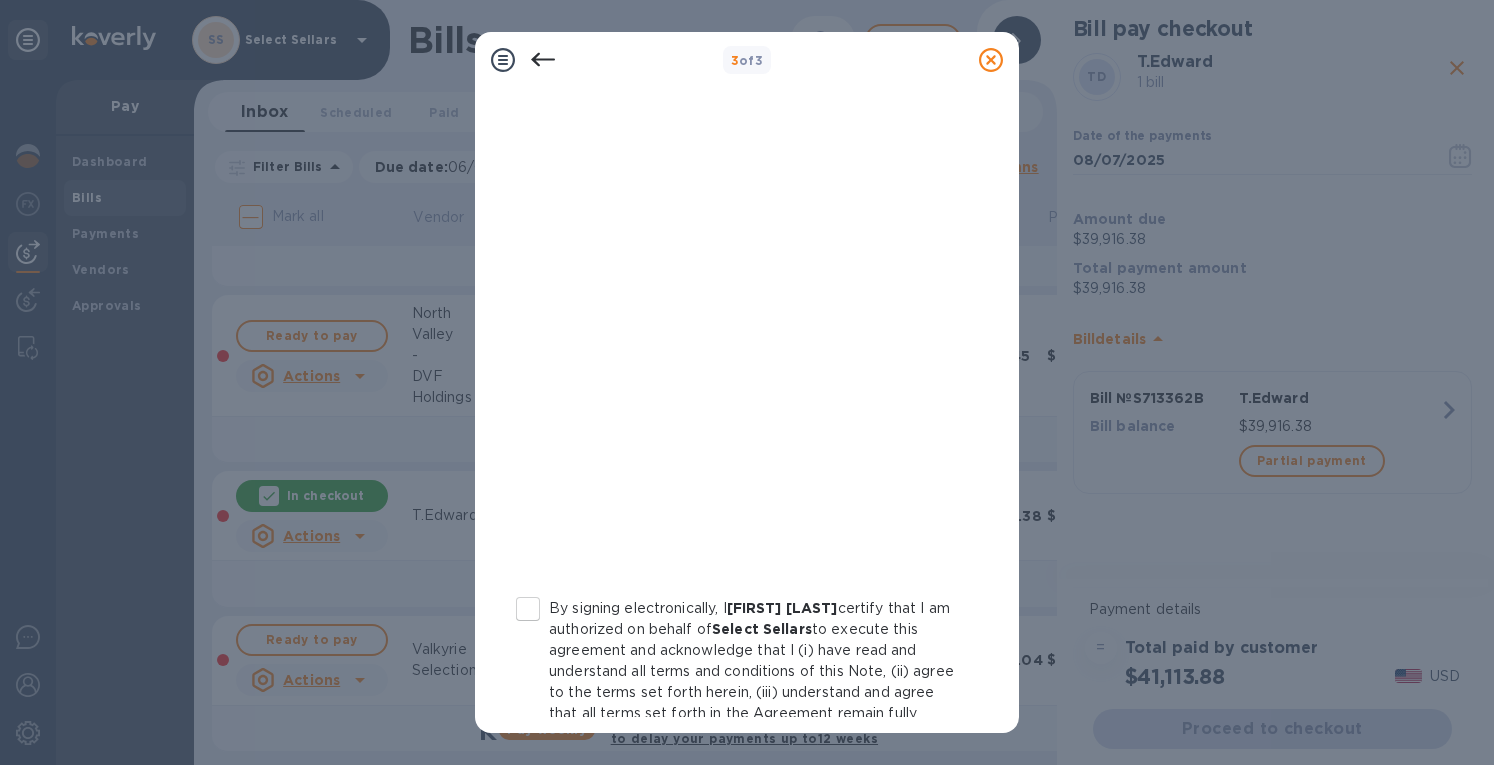 scroll, scrollTop: 352, scrollLeft: 0, axis: vertical 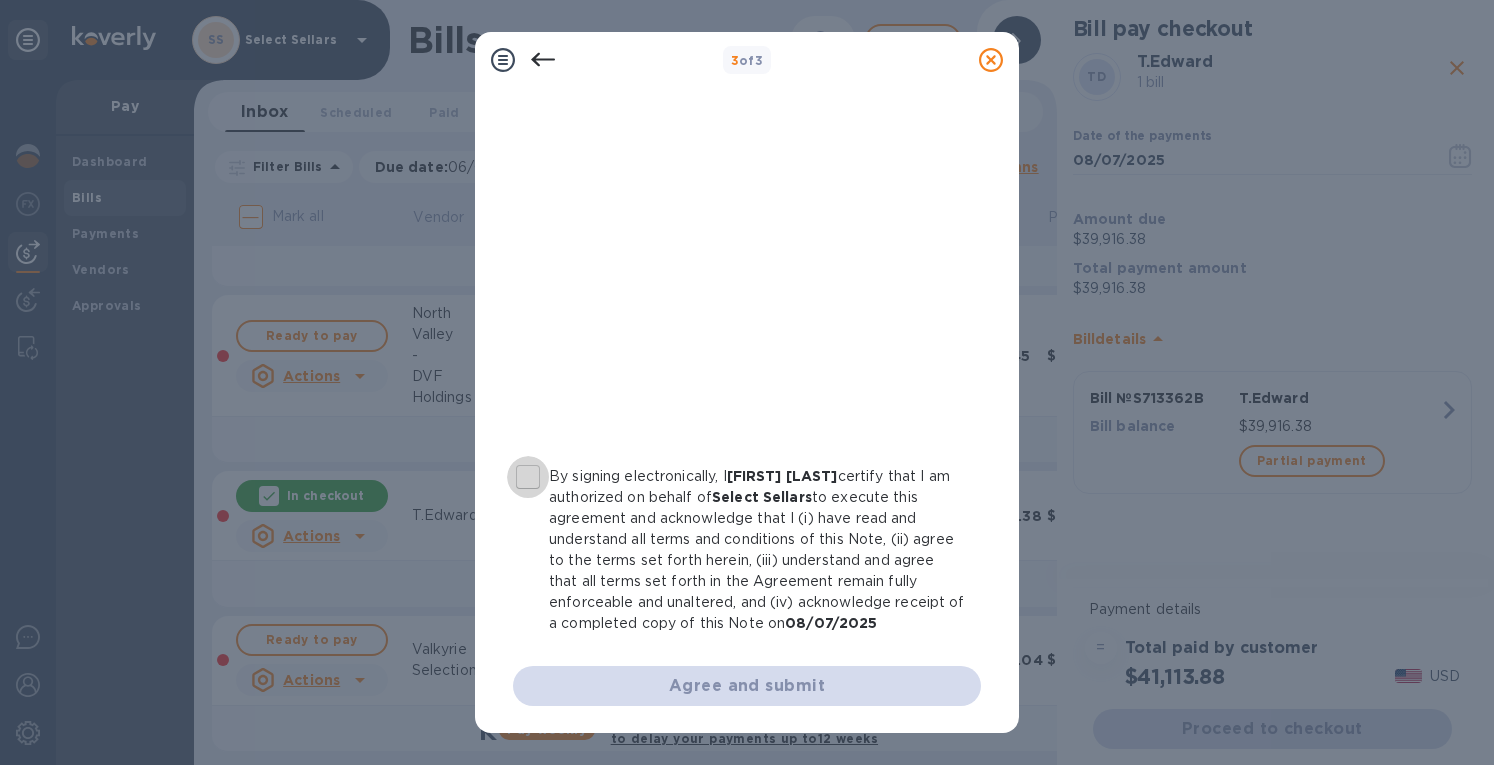click on "By signing electronically, I  [FIRST] [LAST]  certify that I am authorized on behalf of  [COMPANY]  to execute this agreement and acknowledge that I (i) have read and understand all terms and conditions of this Note, (ii) agree to the terms set forth herein, (iii) understand and agree that all terms set forth in the Agreement remain fully enforceable and unaltered, and (iv) acknowledge receipt of a completed copy of this Note on  [DATE]" at bounding box center [528, 477] 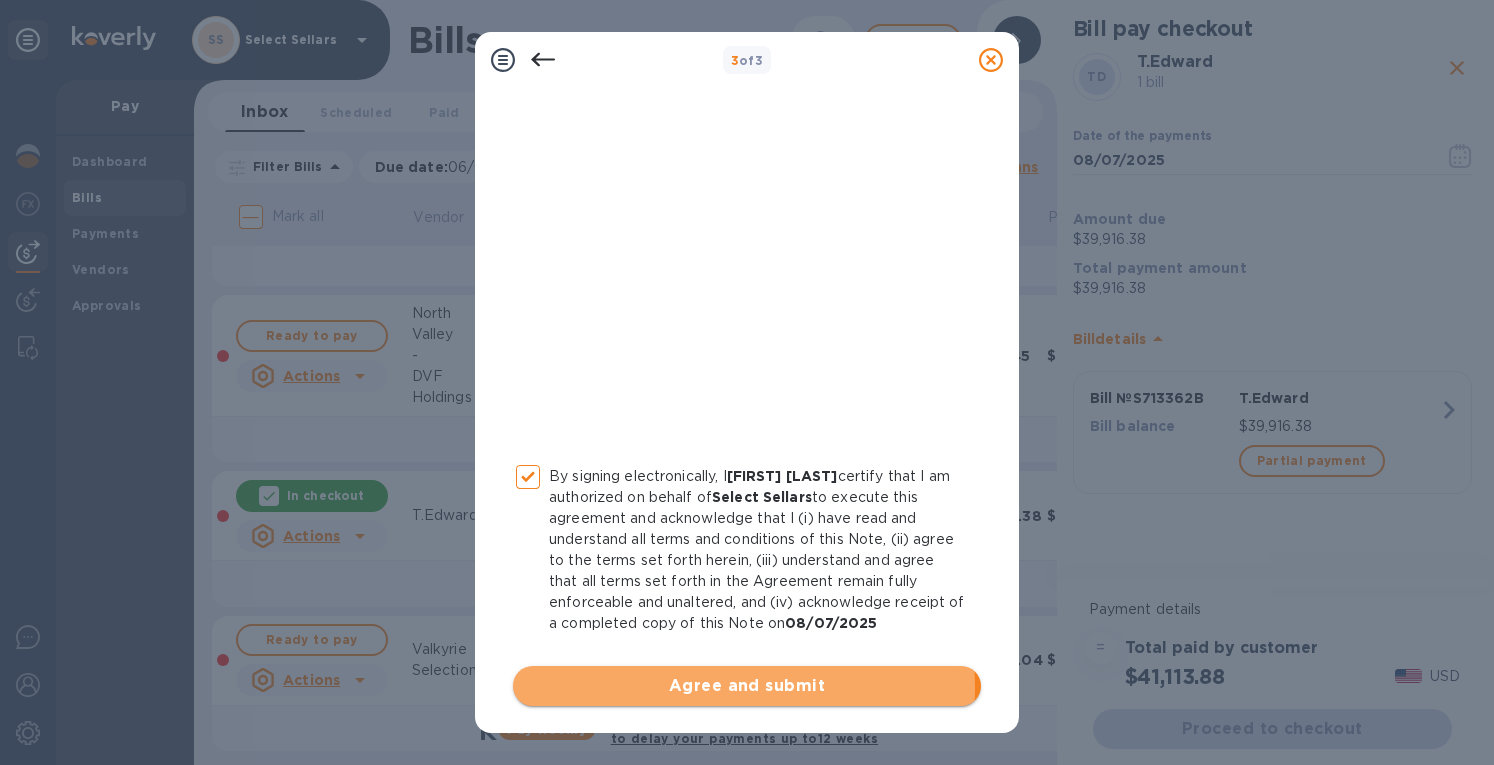 click on "Agree and submit" at bounding box center (747, 686) 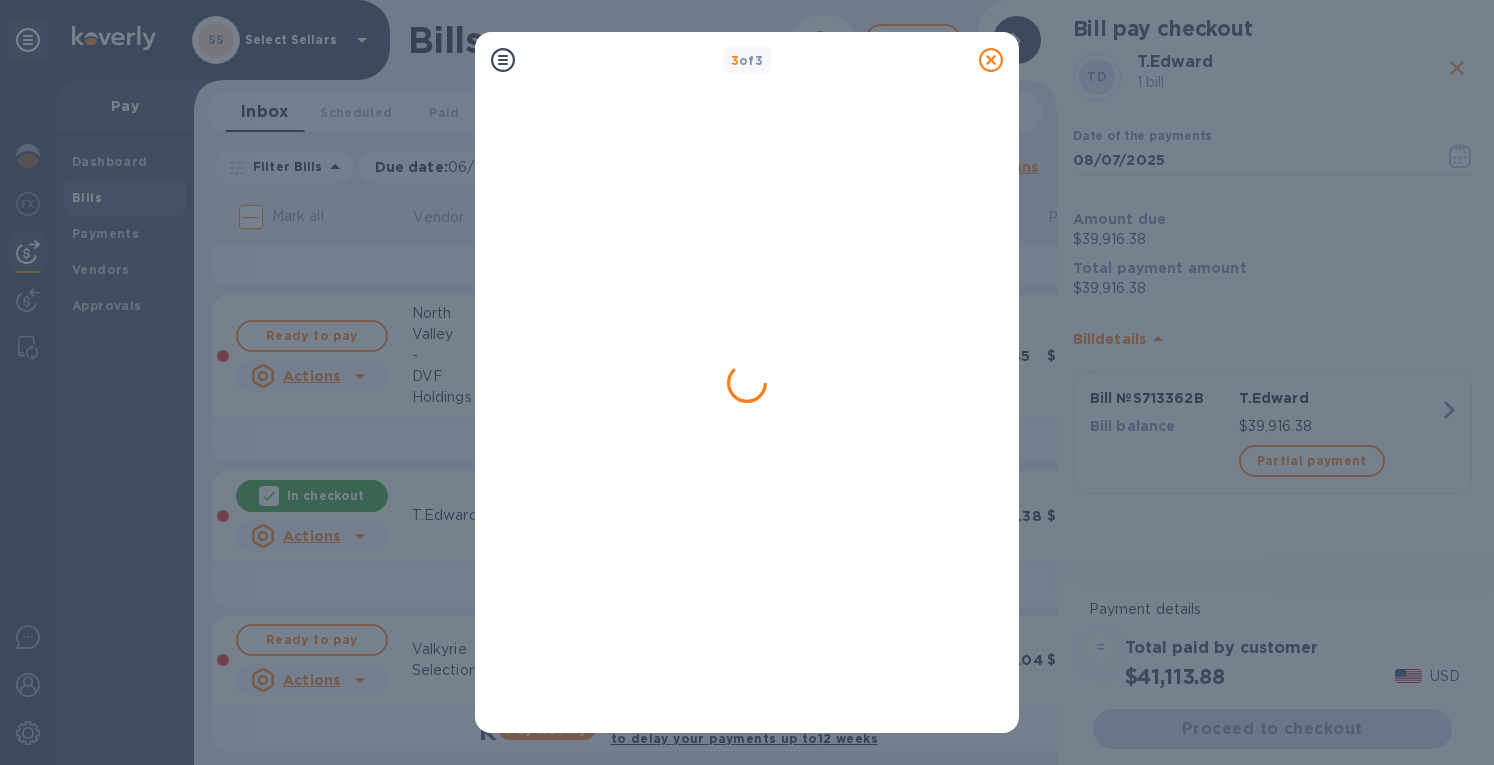 scroll, scrollTop: 0, scrollLeft: 0, axis: both 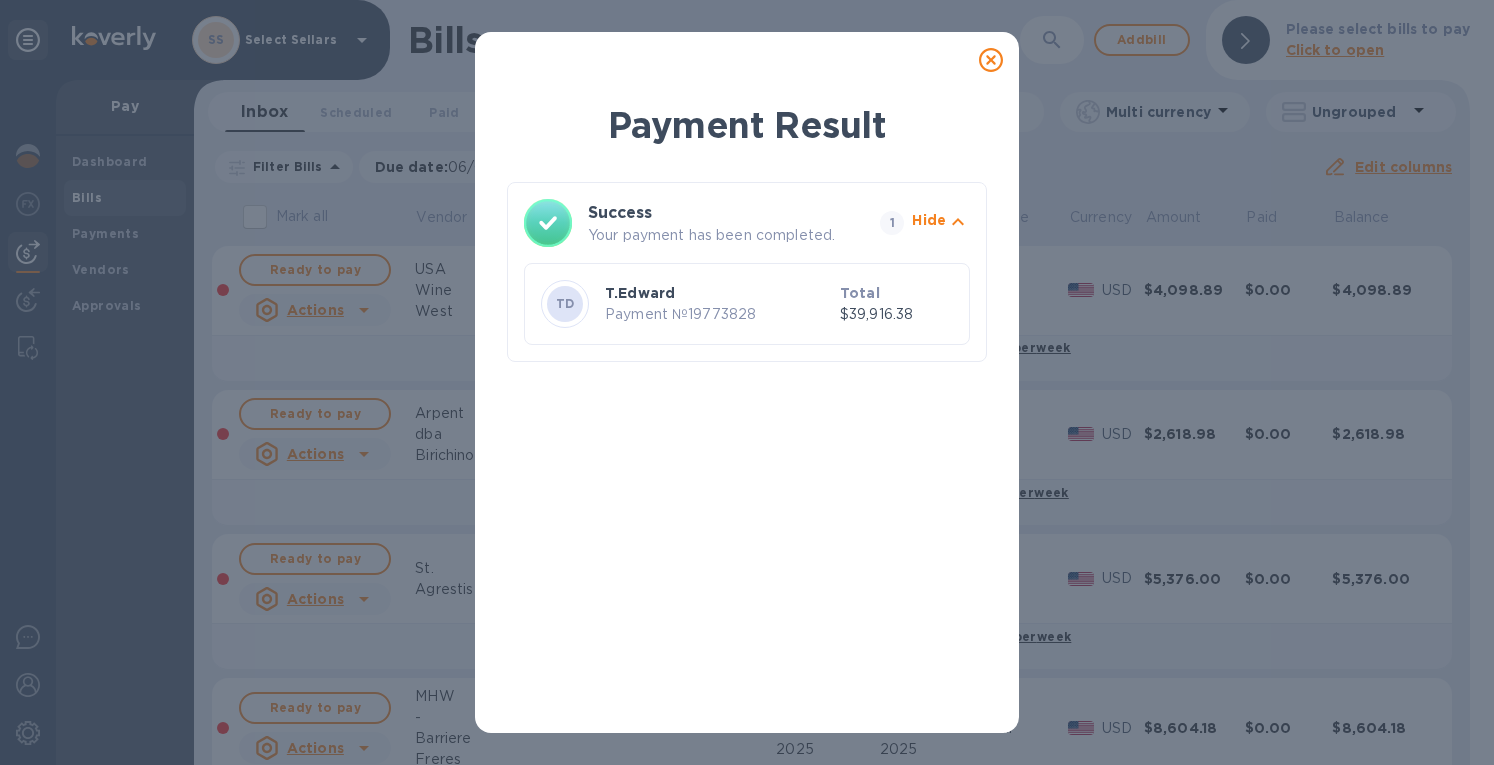 click 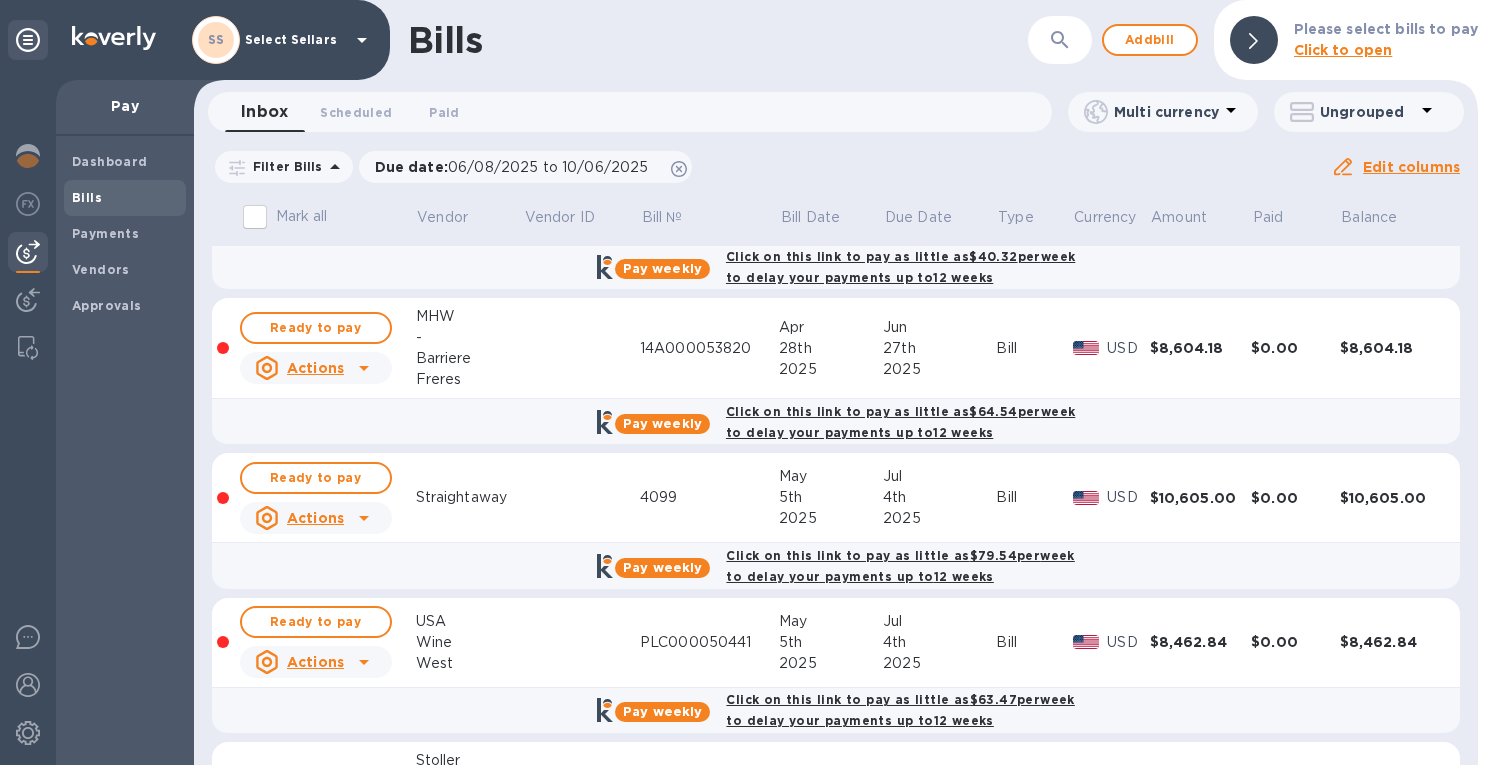 scroll, scrollTop: 400, scrollLeft: 0, axis: vertical 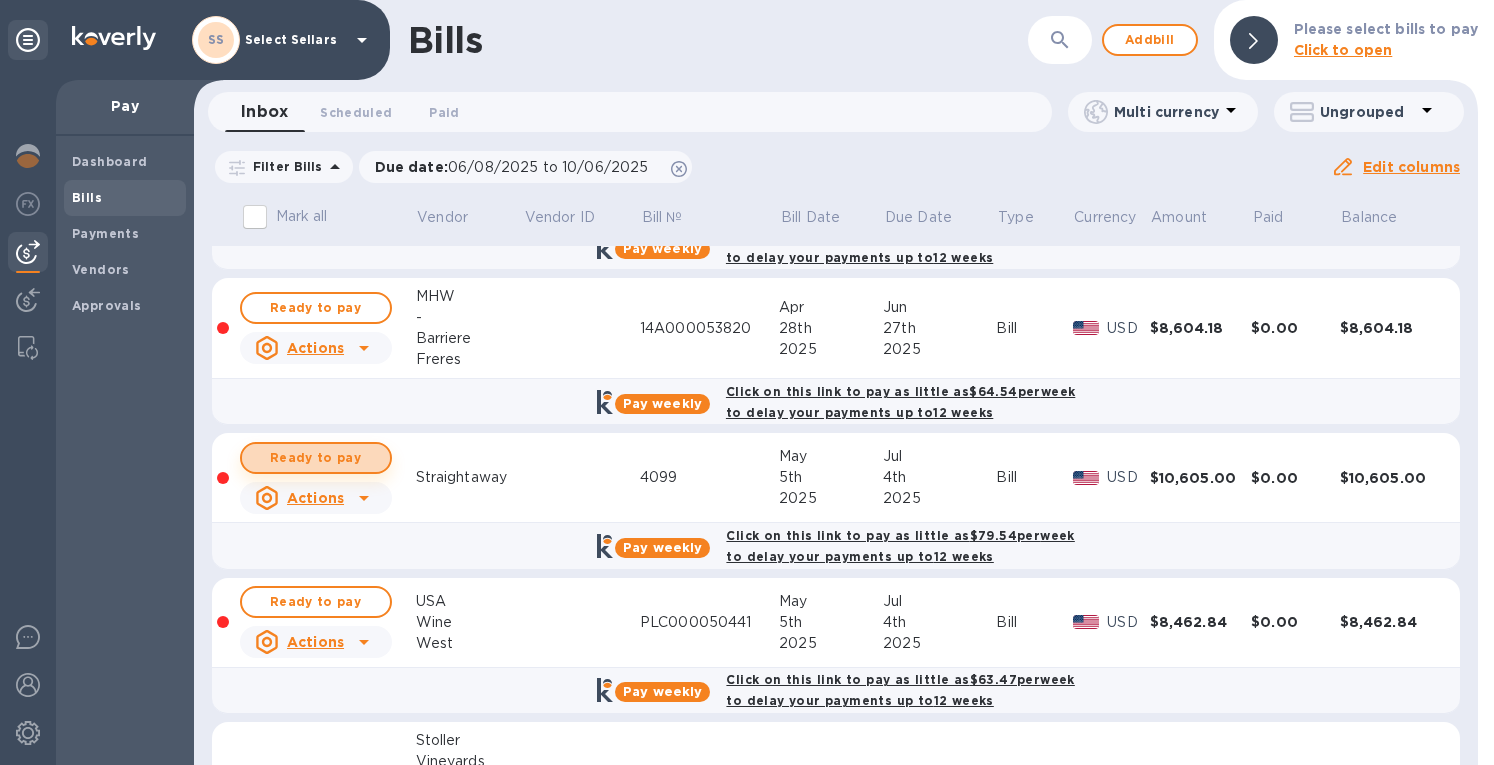 click on "Ready to pay" at bounding box center (316, 458) 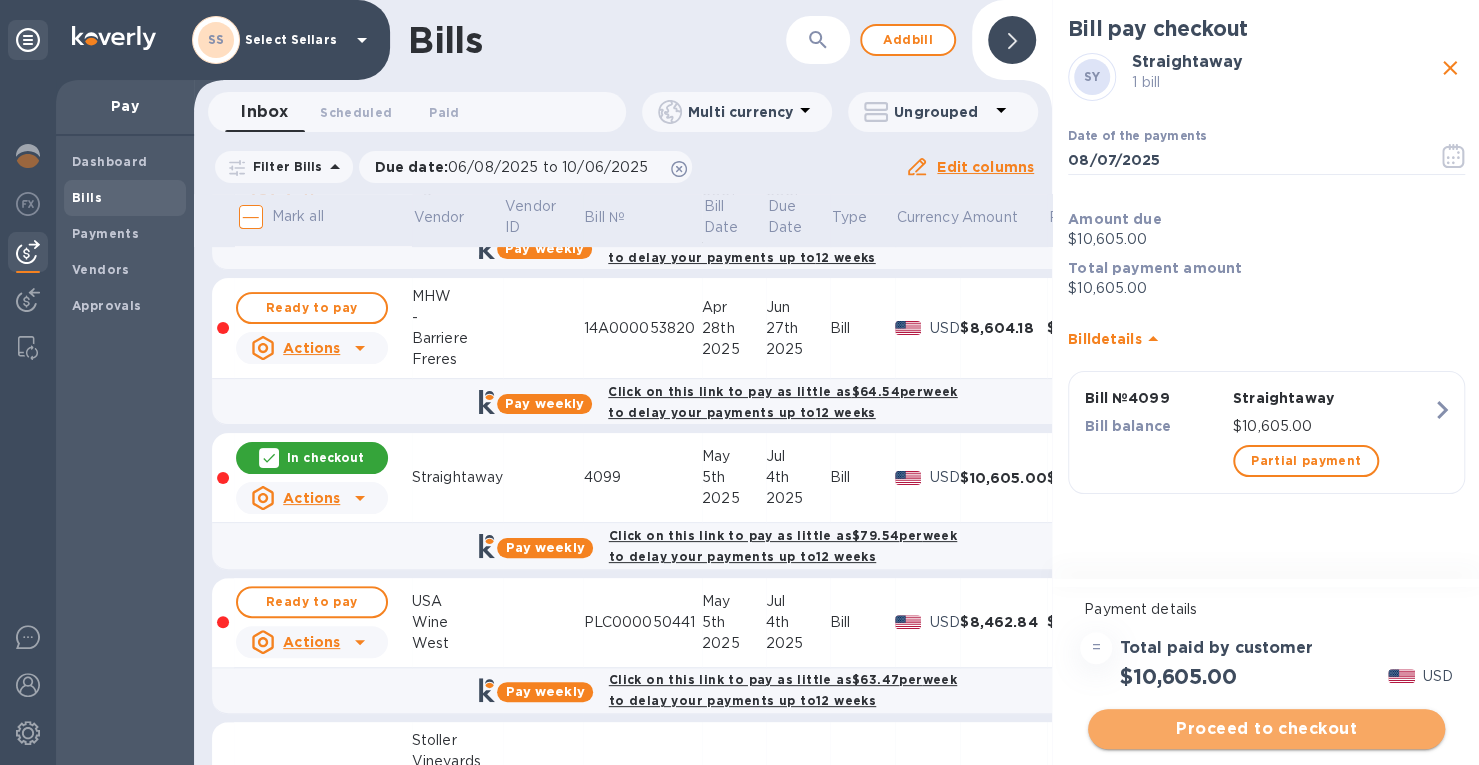 click on "Proceed to checkout" at bounding box center (1266, 729) 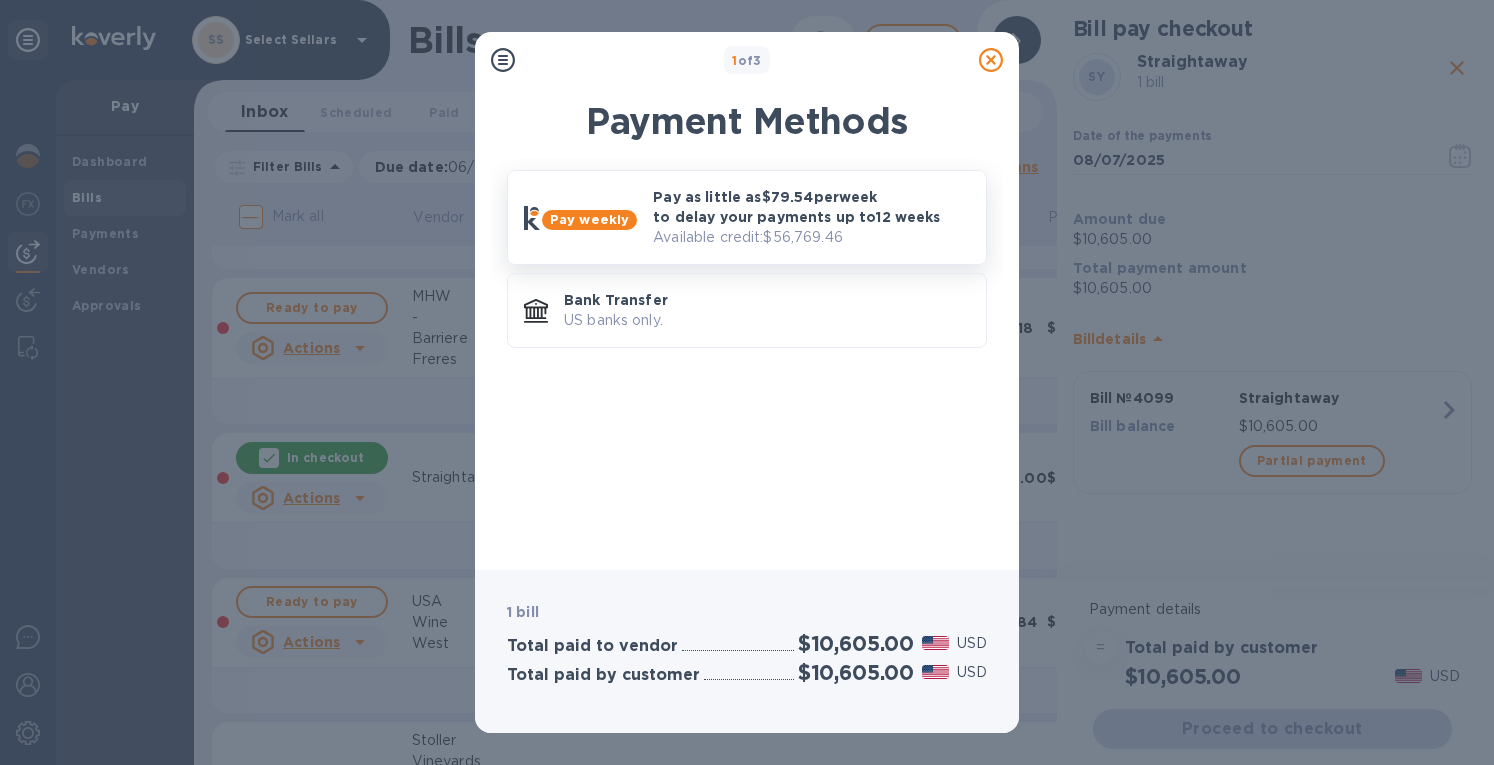 click on "Pay as little as  $[AMOUNT]  per  week    to delay your payments up to  12 weeks" at bounding box center [811, 207] 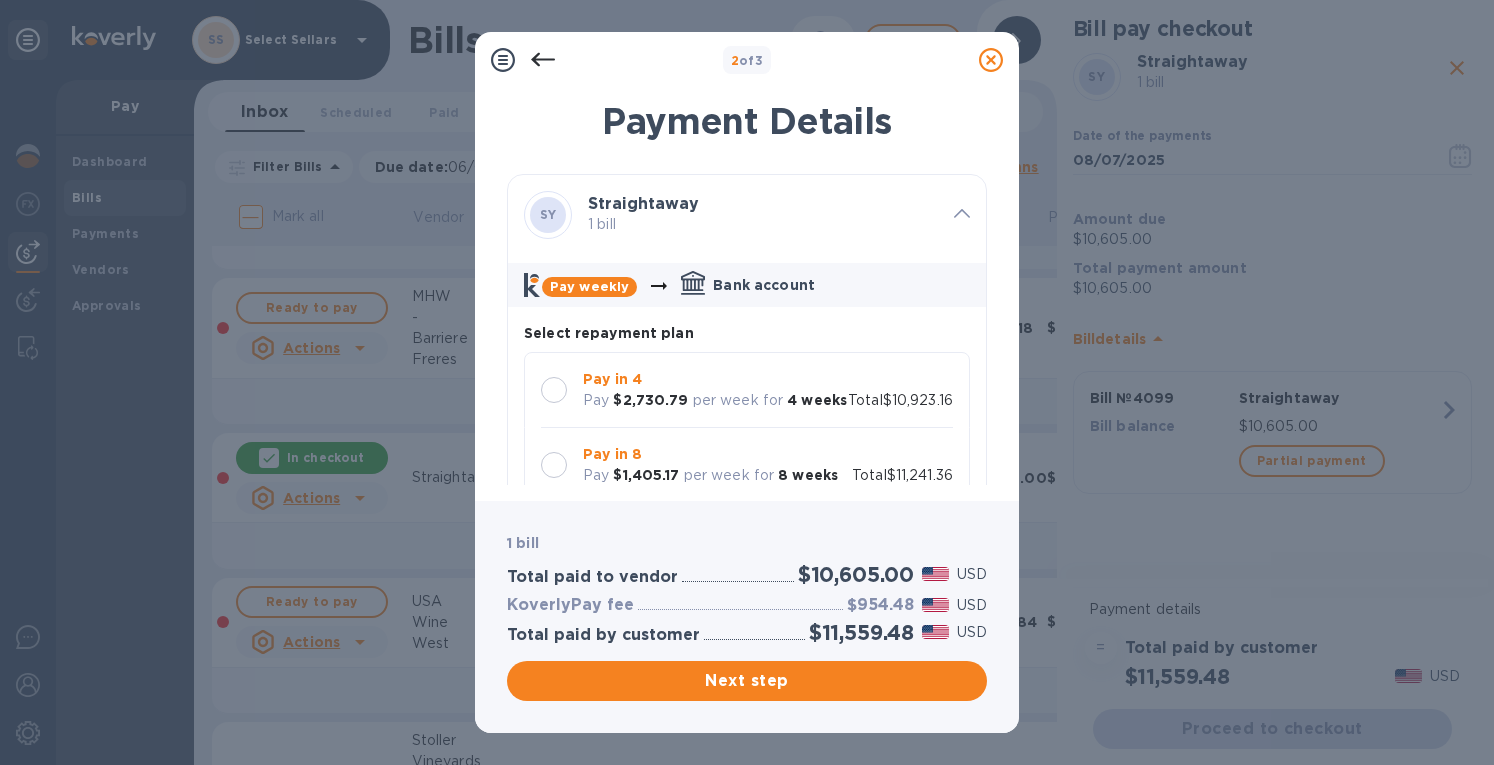 click at bounding box center [554, 390] 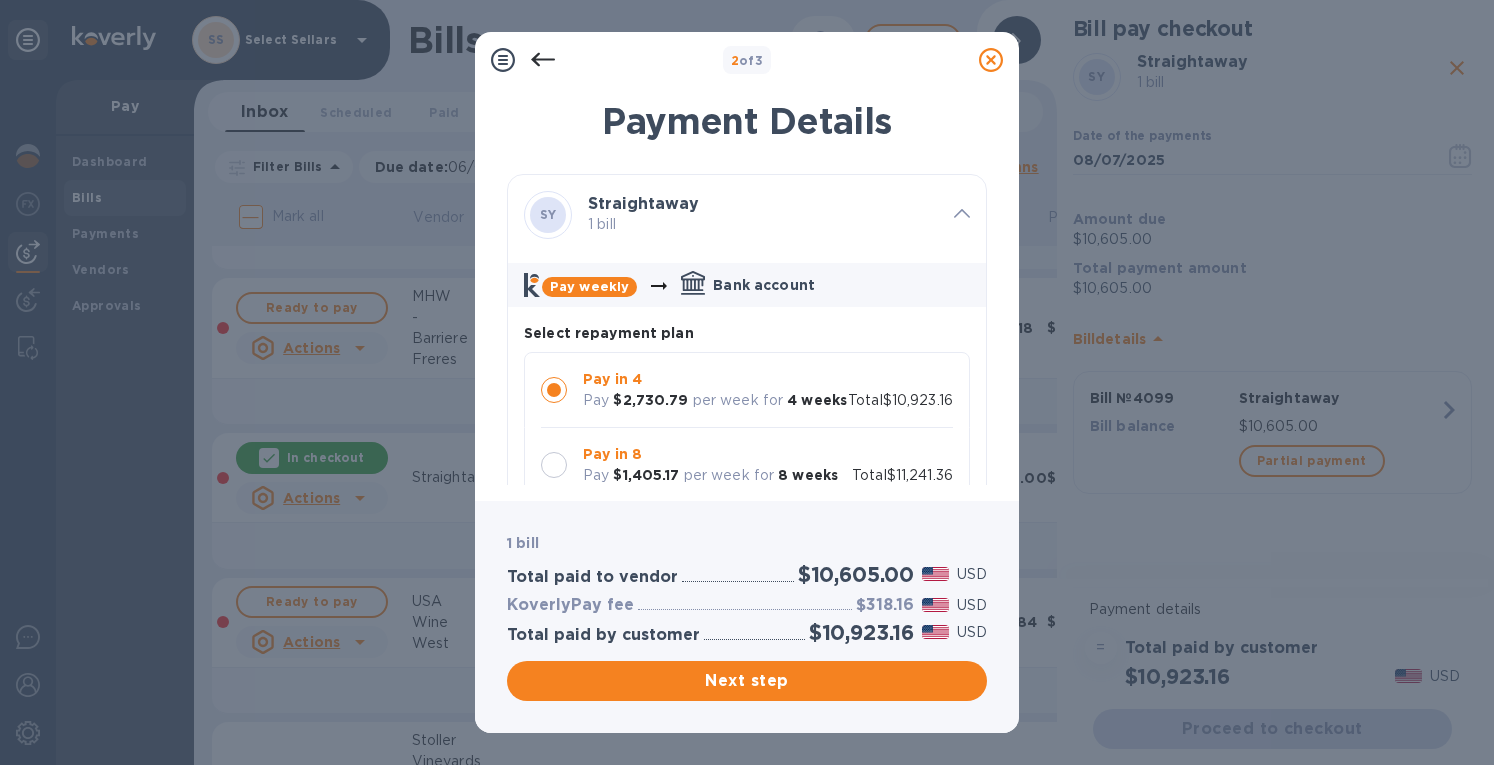 scroll, scrollTop: 200, scrollLeft: 0, axis: vertical 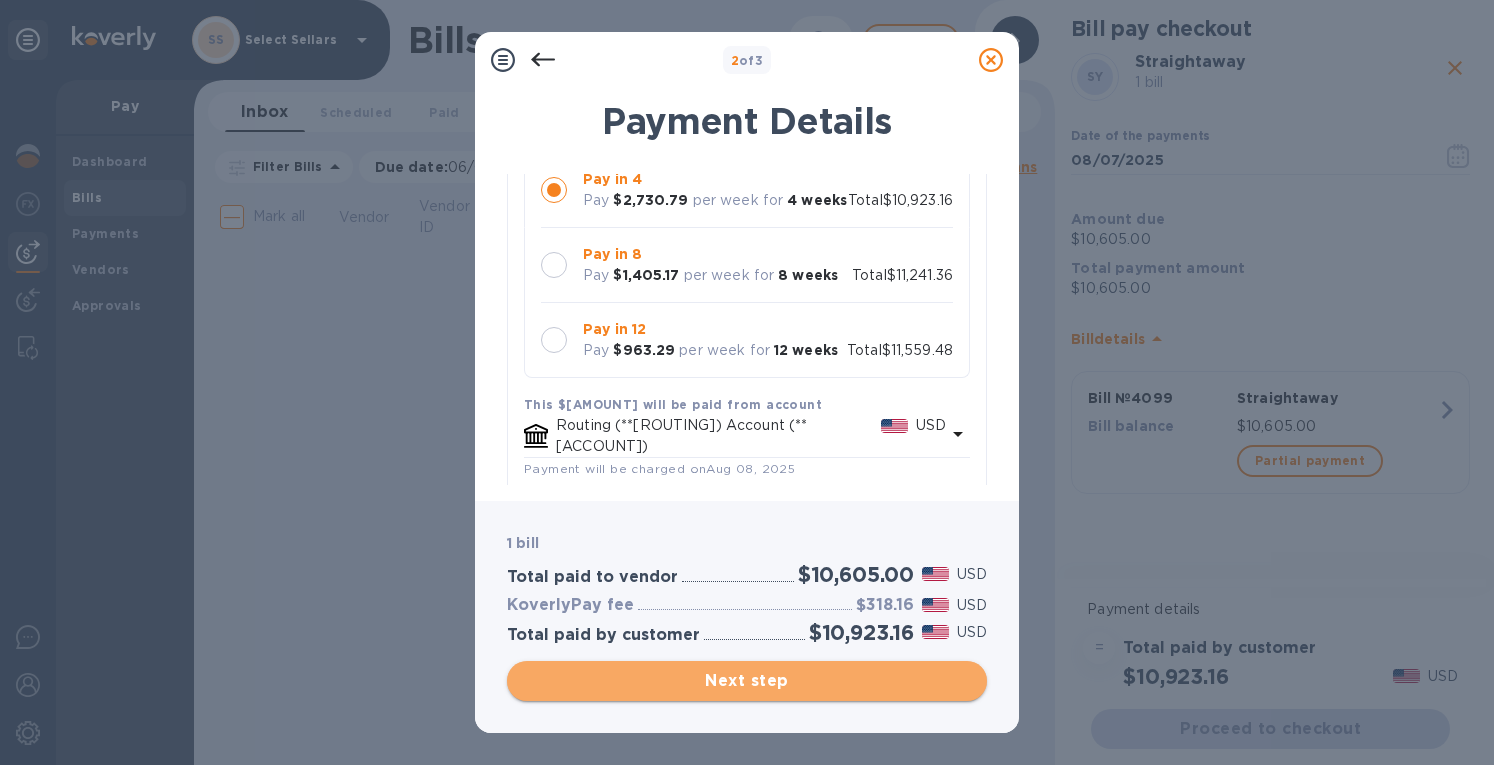 click on "Next step" at bounding box center [747, 681] 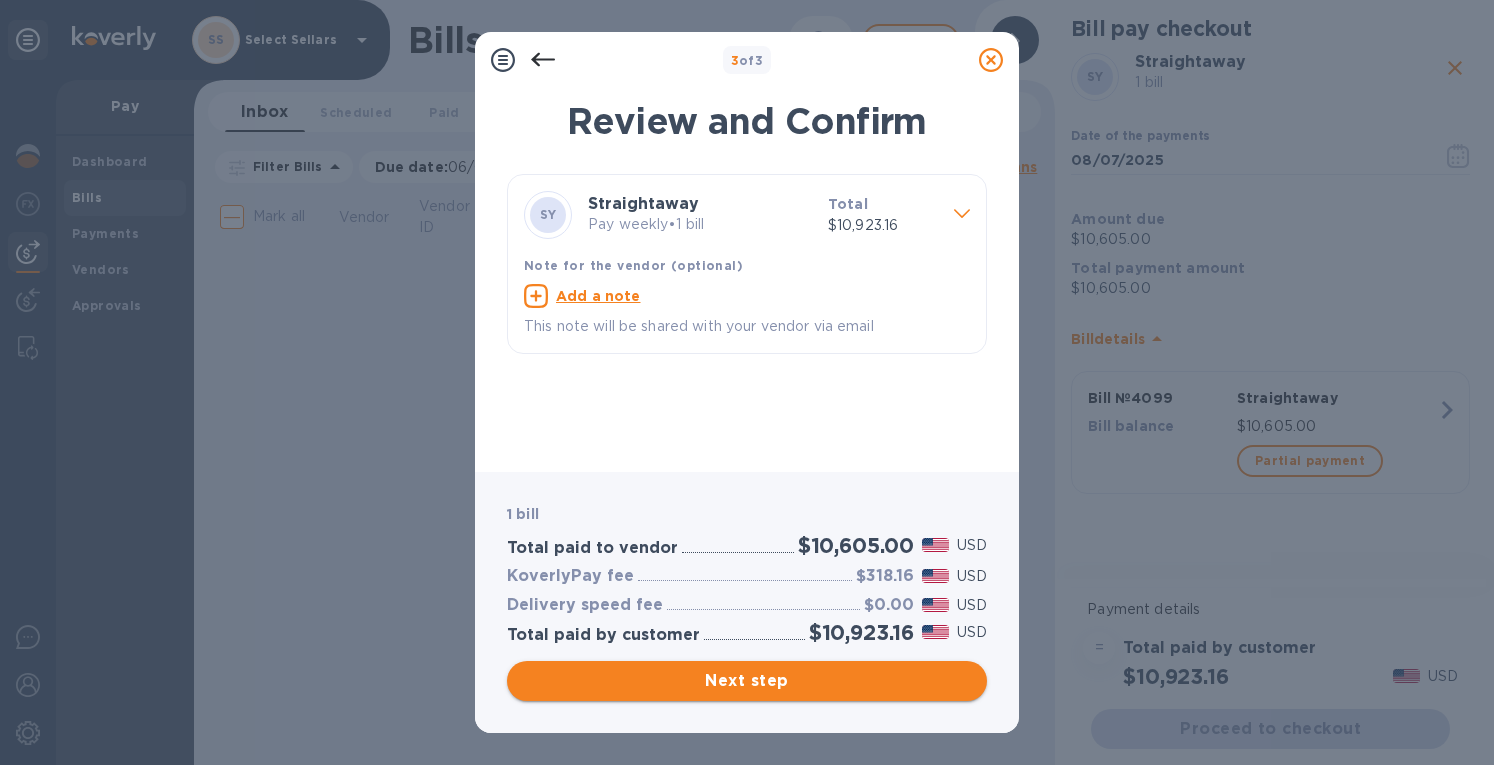 click on "Next step" at bounding box center (747, 681) 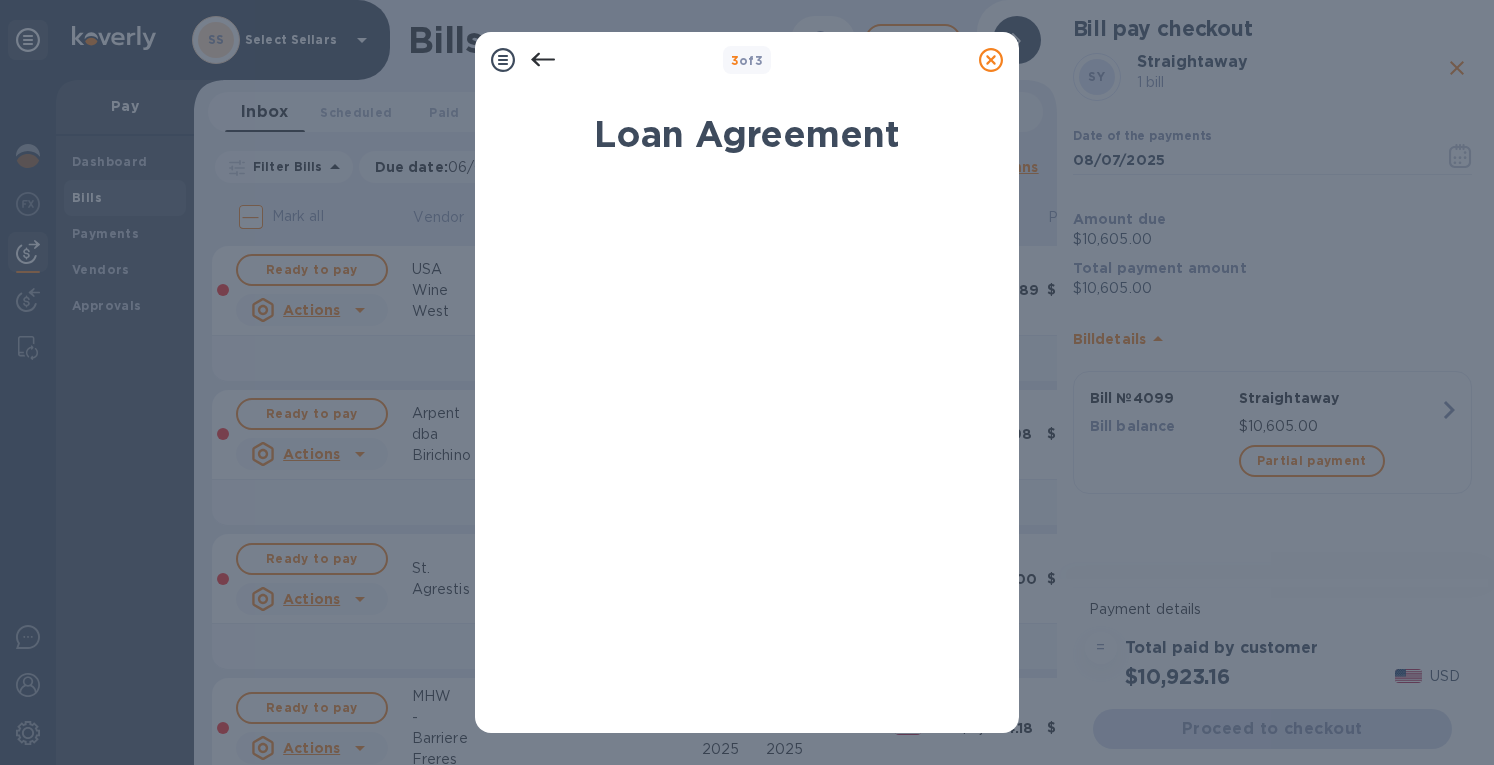 scroll, scrollTop: 200, scrollLeft: 0, axis: vertical 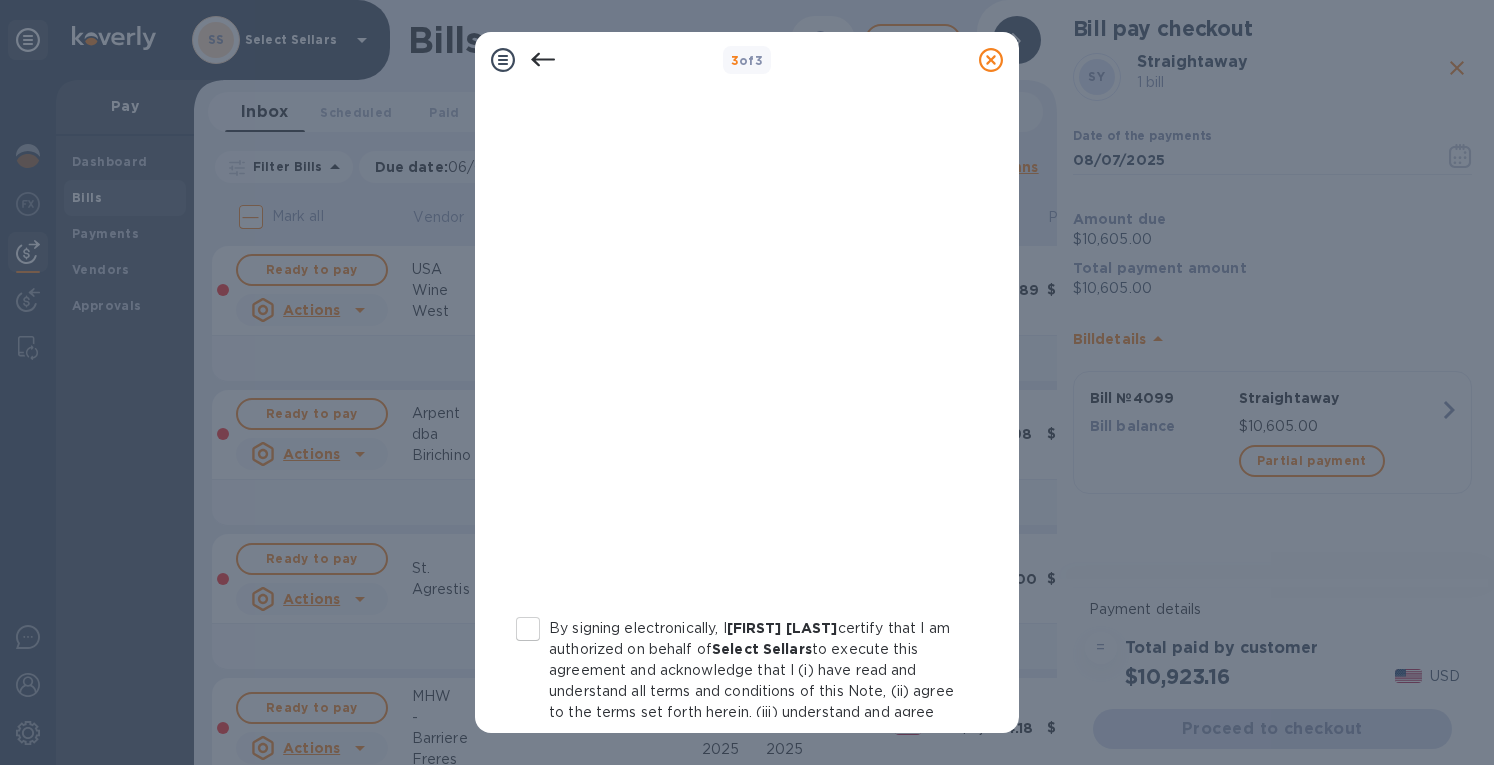 click on "By signing electronically, I  [FIRST] [LAST]  certify that I am authorized on behalf of  [COMPANY]  to execute this agreement and acknowledge that I (i) have read and understand all terms and conditions of this Note, (ii) agree to the terms set forth herein, (iii) understand and agree that all terms set forth in the Agreement remain fully enforceable and unaltered, and (iv) acknowledge receipt of a completed copy of this Note on  [DATE]" at bounding box center (528, 629) 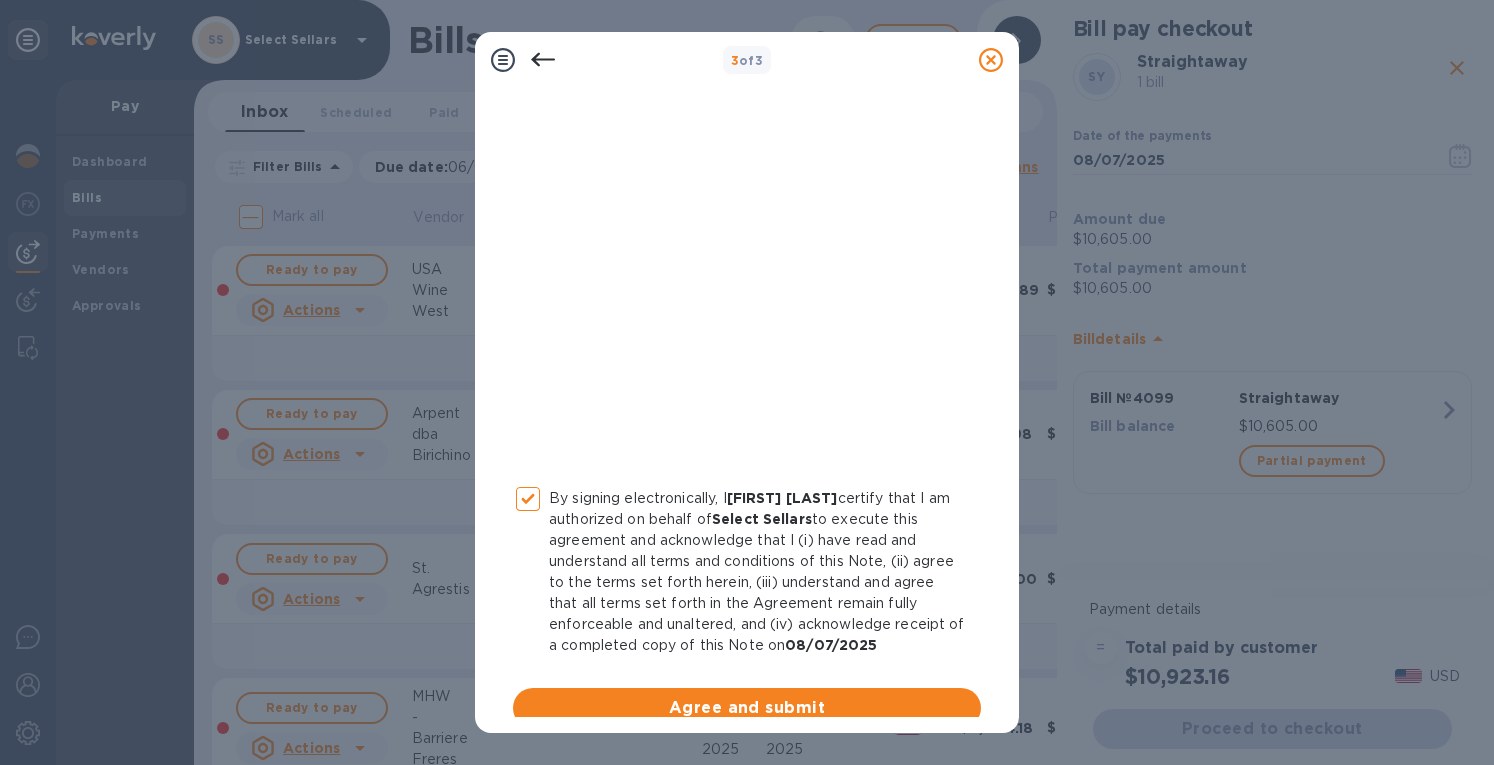scroll, scrollTop: 352, scrollLeft: 0, axis: vertical 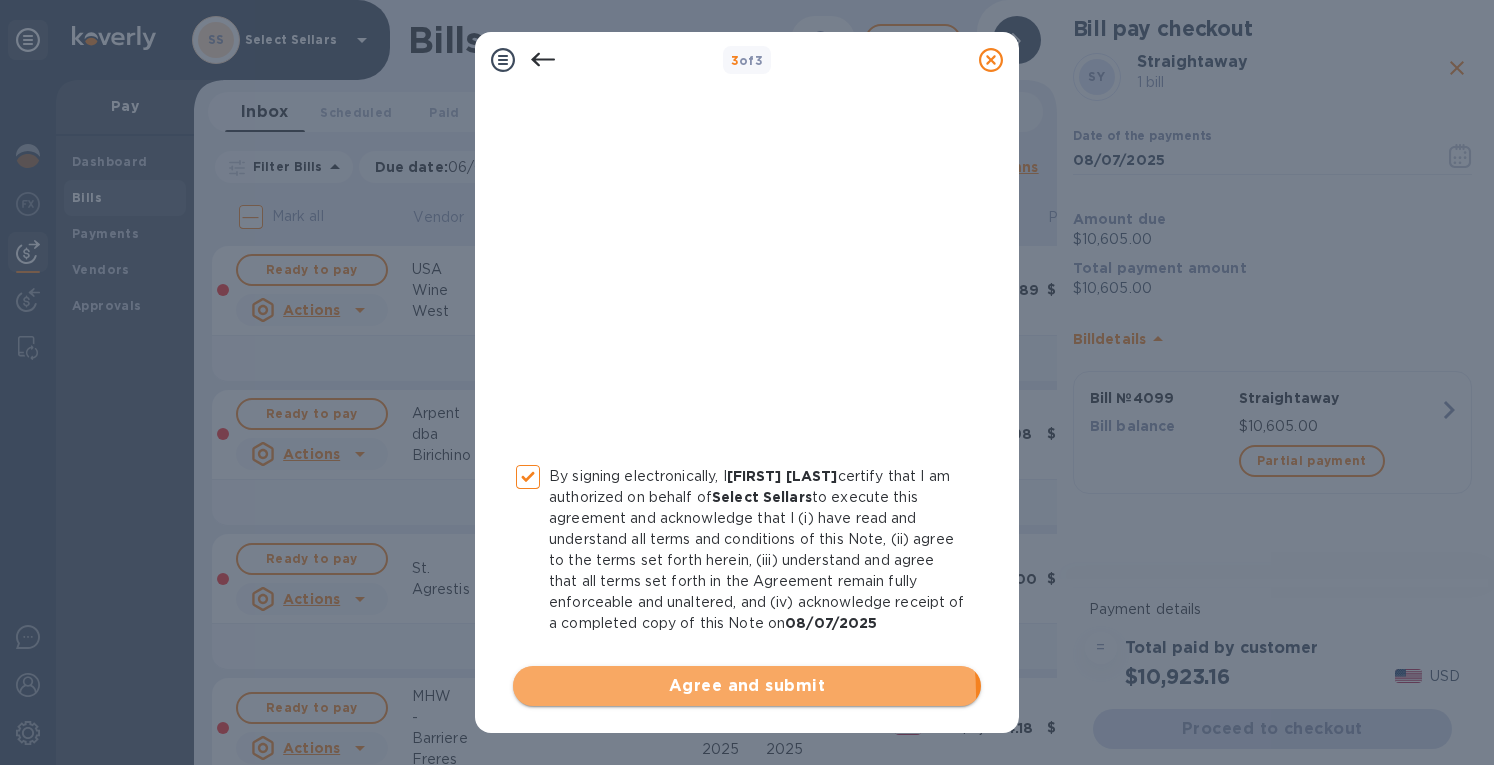 click on "Agree and submit" at bounding box center (747, 686) 